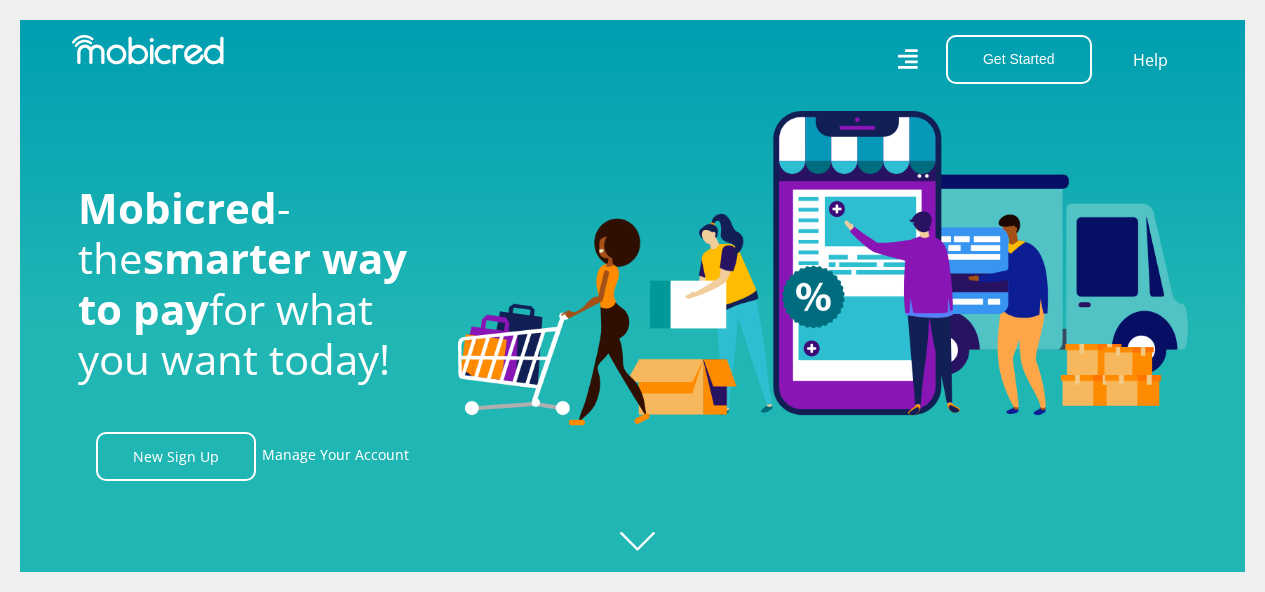 scroll, scrollTop: 0, scrollLeft: 0, axis: both 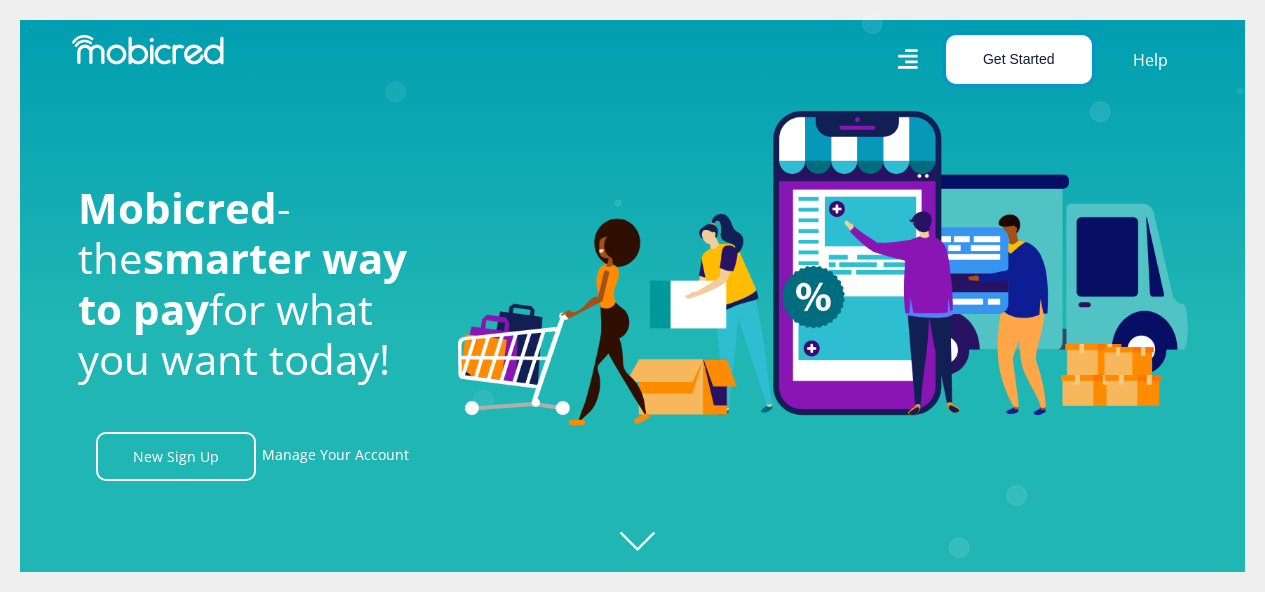 click on "Get Started" at bounding box center (1019, 59) 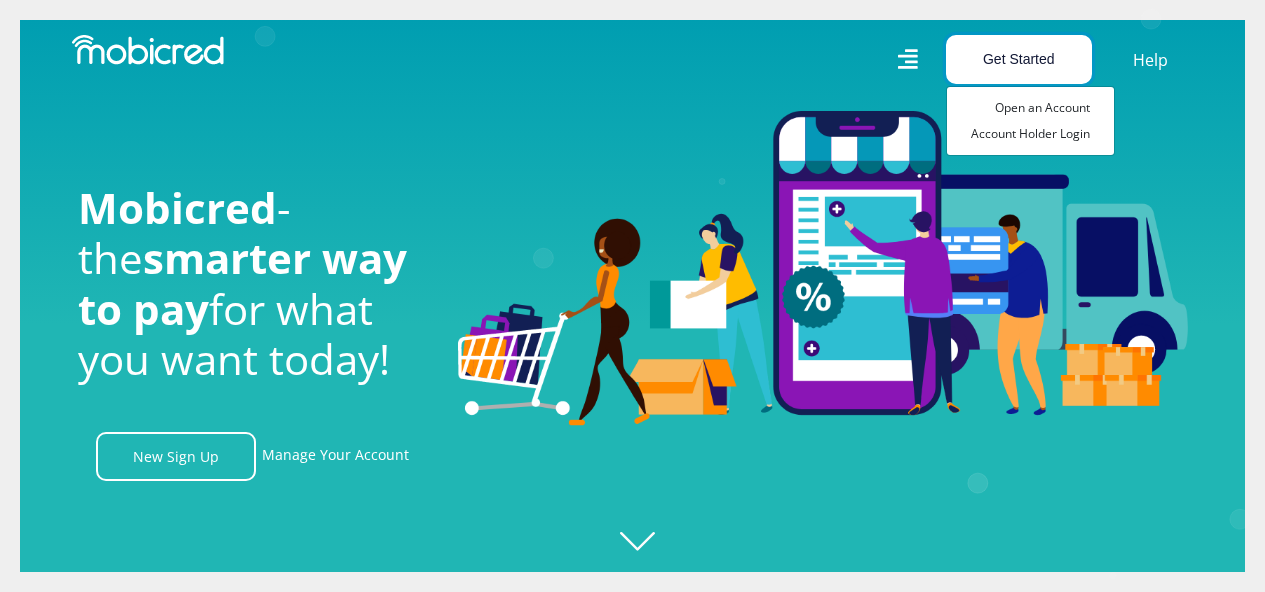 scroll, scrollTop: 0, scrollLeft: 4560, axis: horizontal 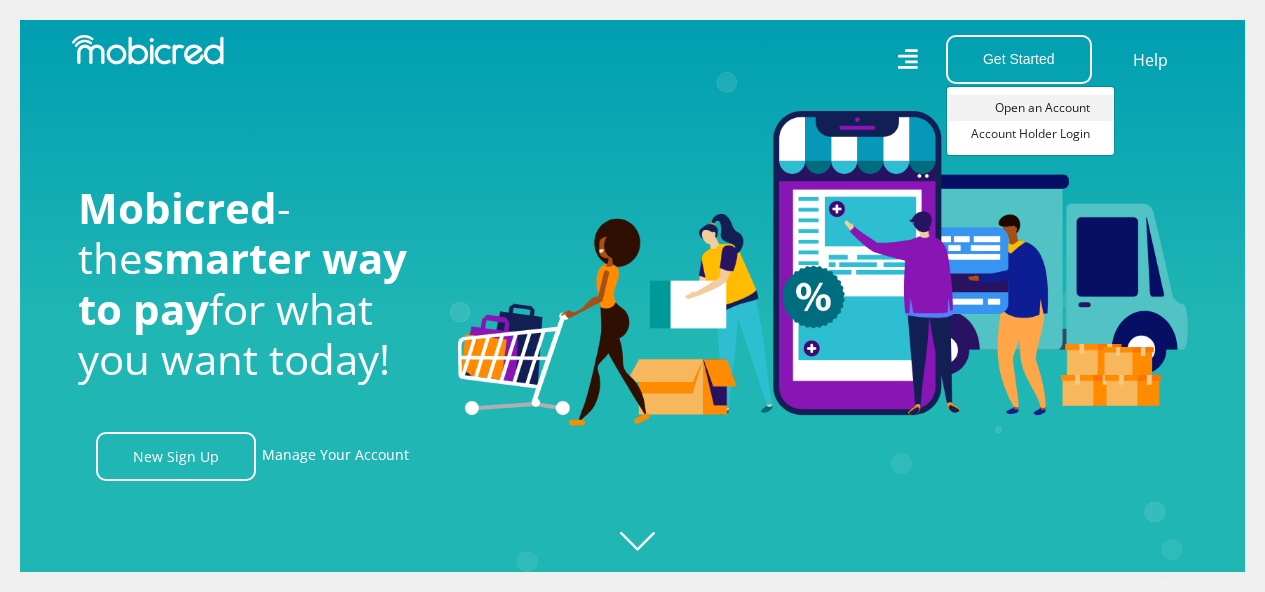 click on "Open an Account" at bounding box center (1030, 108) 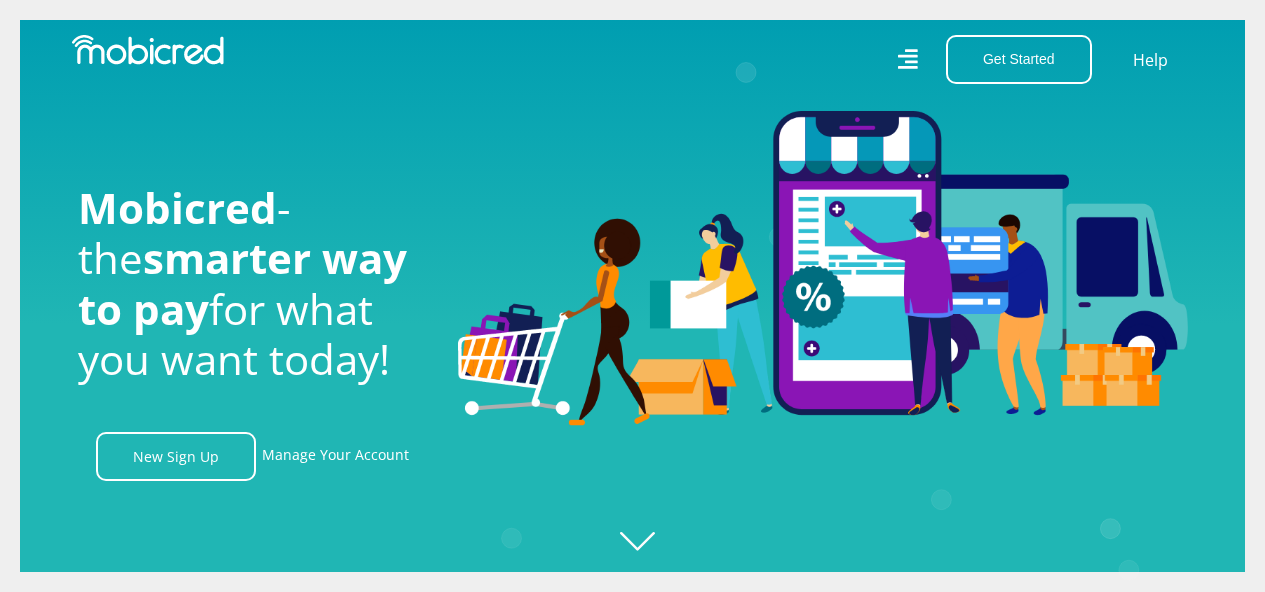 scroll, scrollTop: 0, scrollLeft: 1140, axis: horizontal 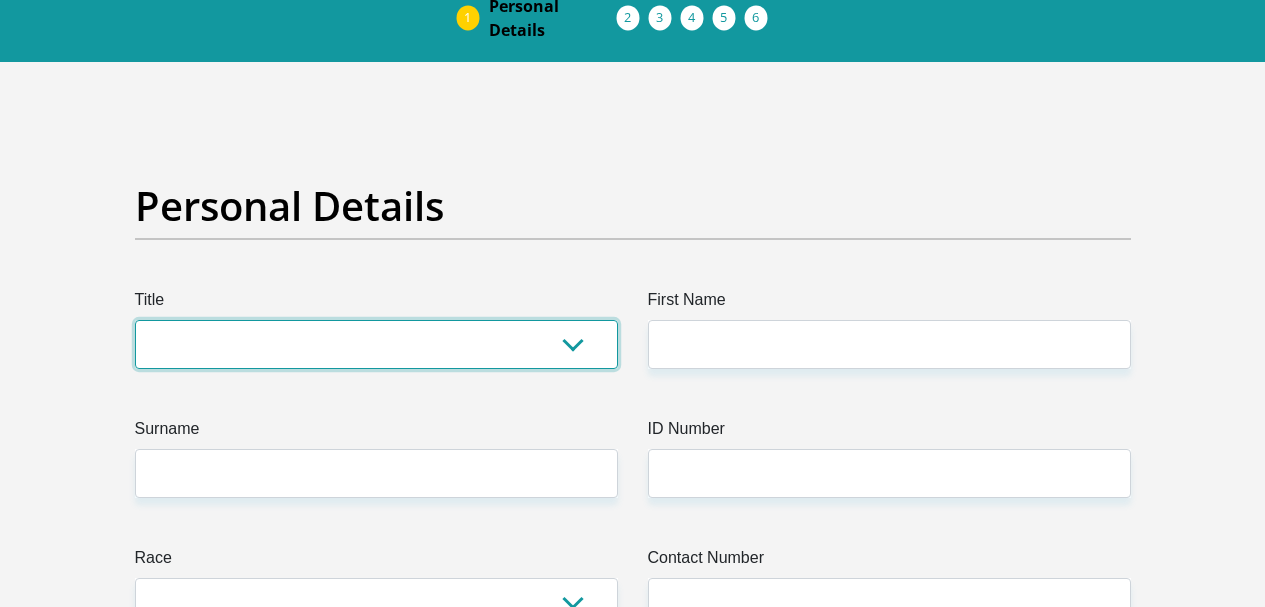 click on "Mr
Ms
Mrs
Dr
Other" at bounding box center [376, 344] 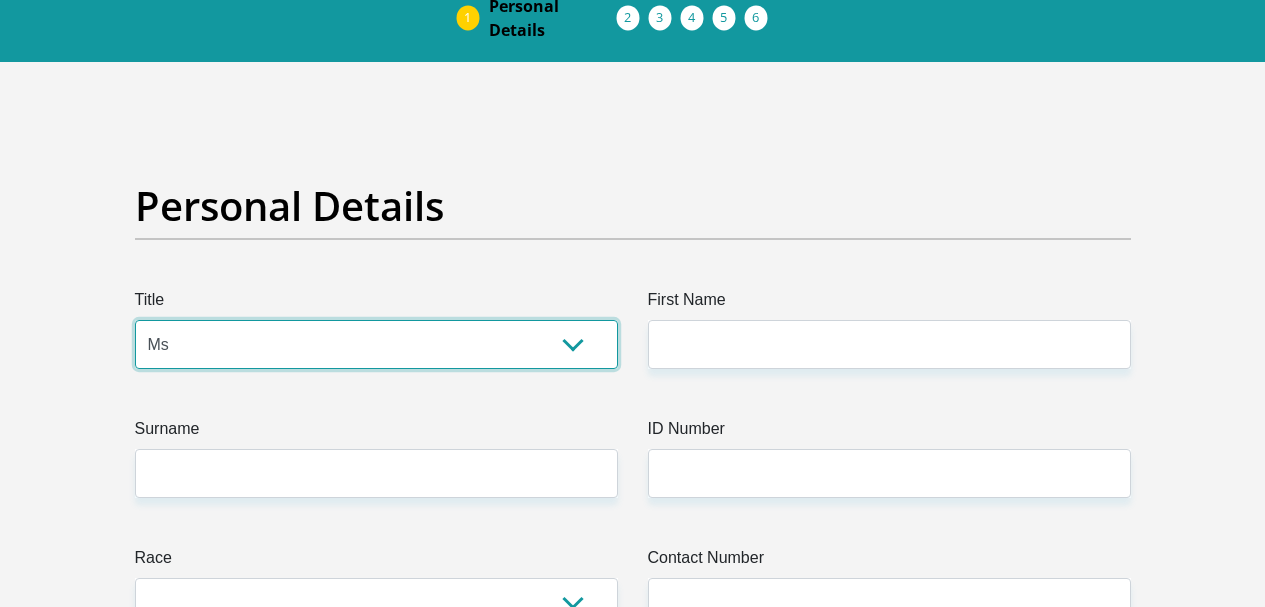 click on "Mr
Ms
Mrs
Dr
Other" at bounding box center [376, 344] 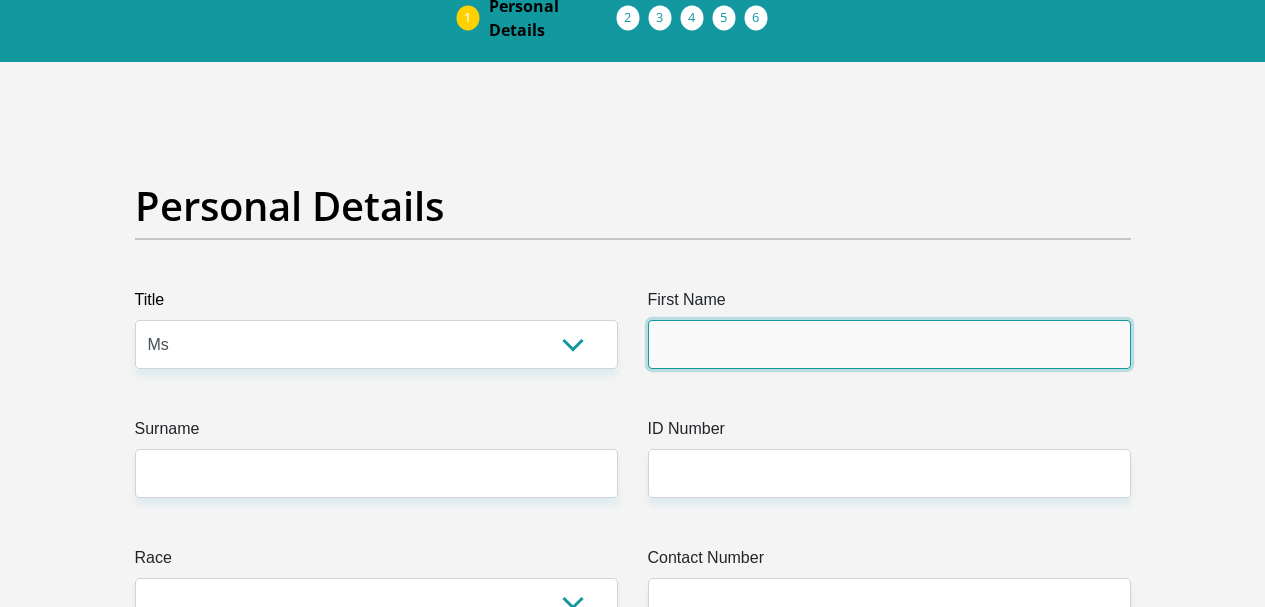 click on "First Name" at bounding box center (889, 344) 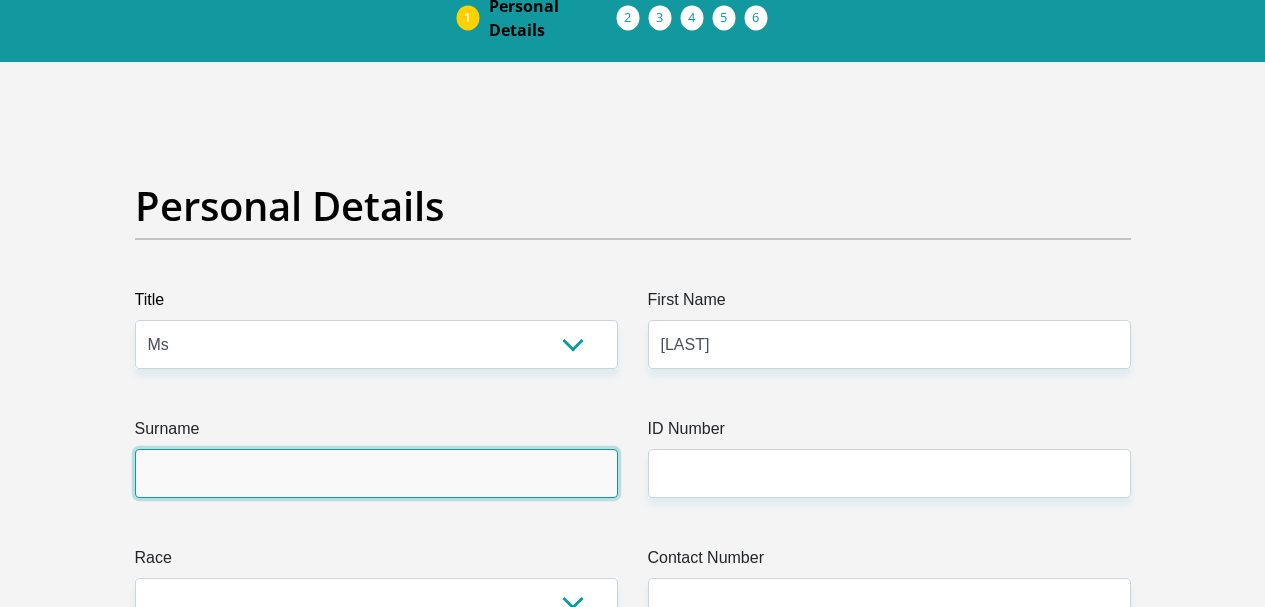 type on "[FIRST]" 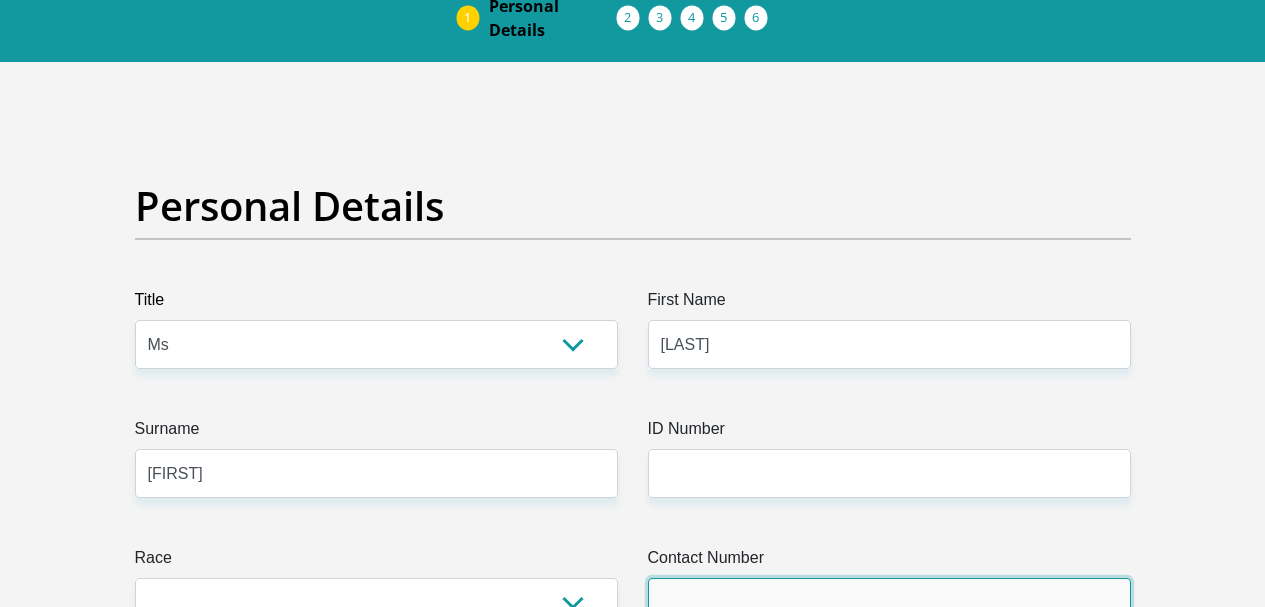 type on "[PHONE]" 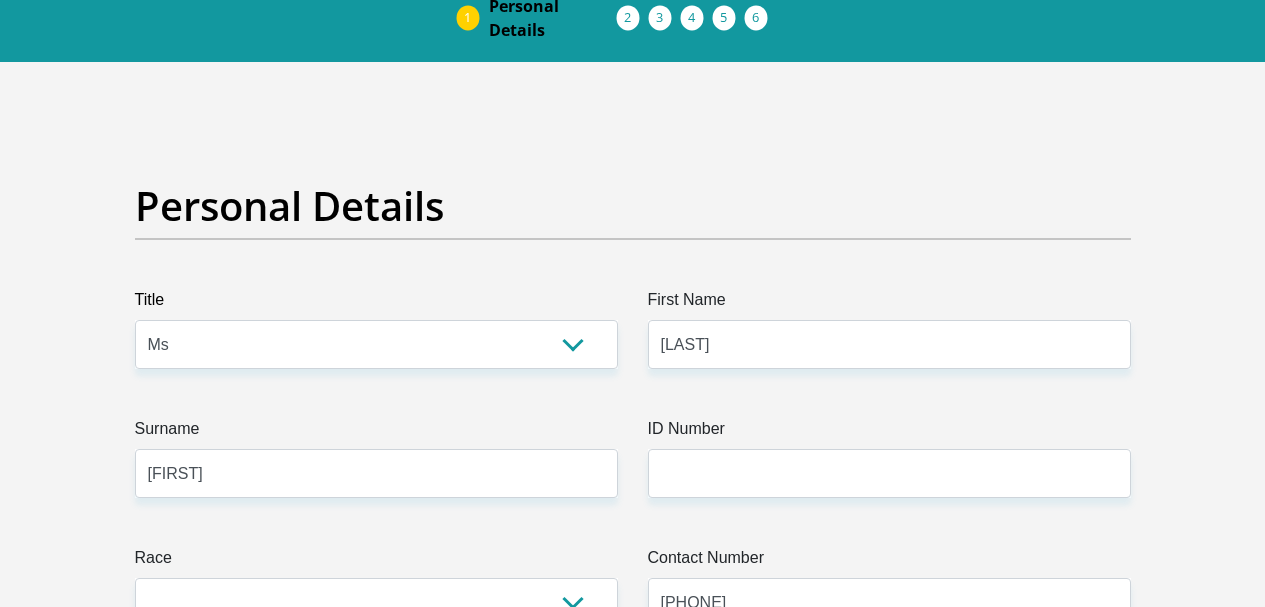 select on "ZAF" 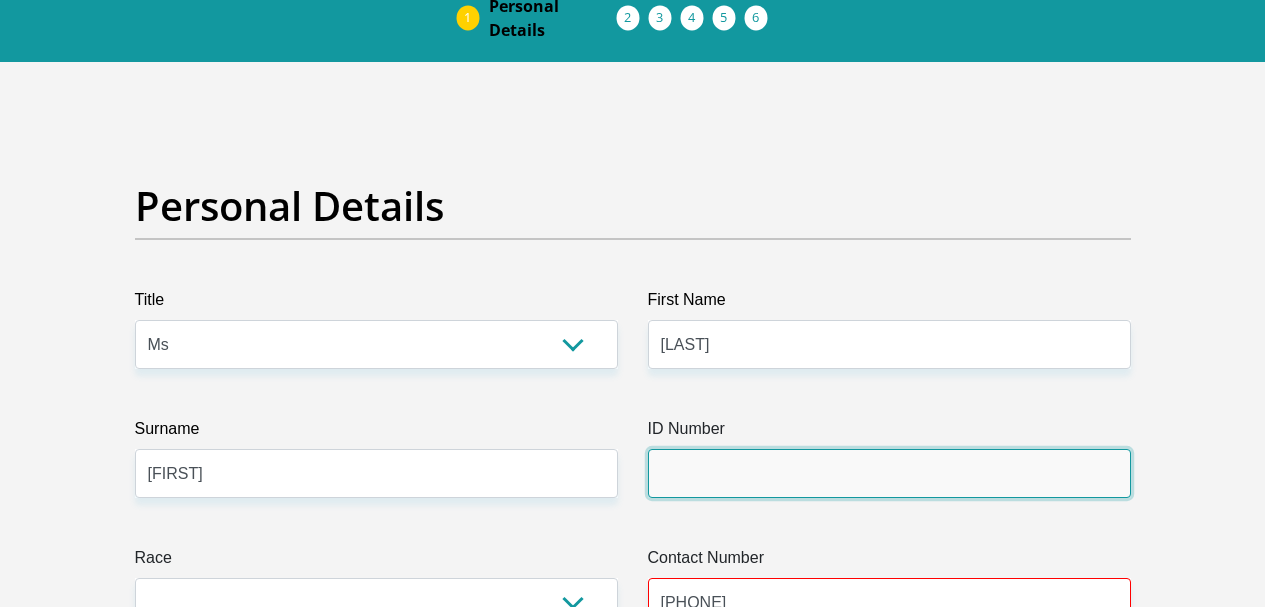 click on "ID Number" at bounding box center (889, 473) 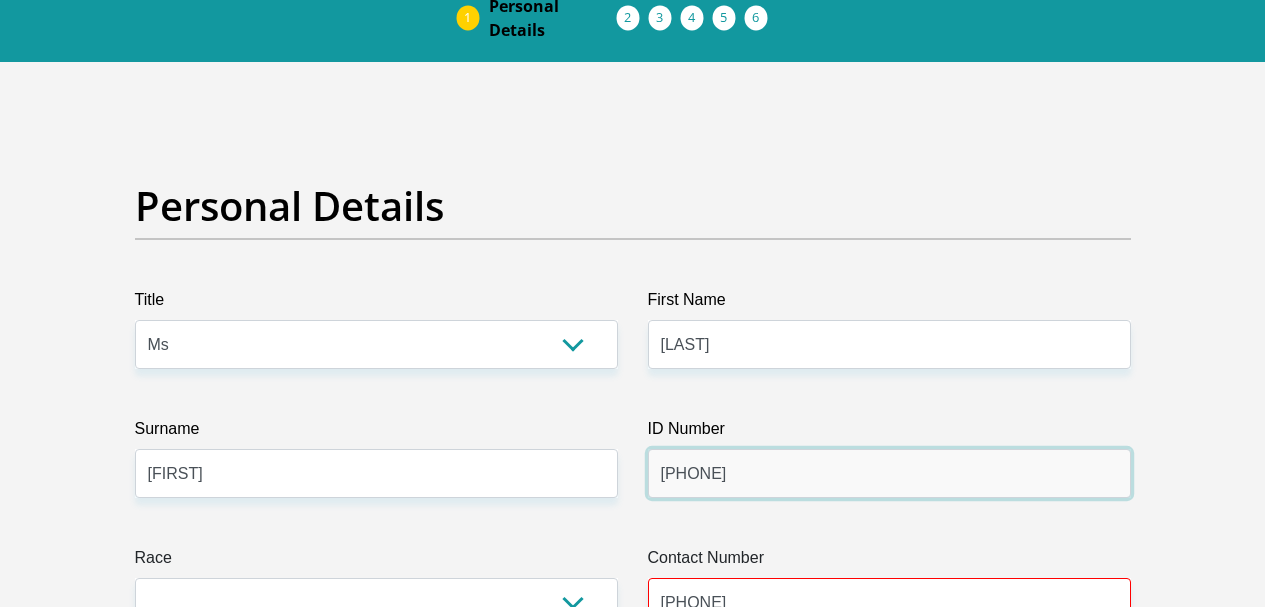 type on "6208140408082" 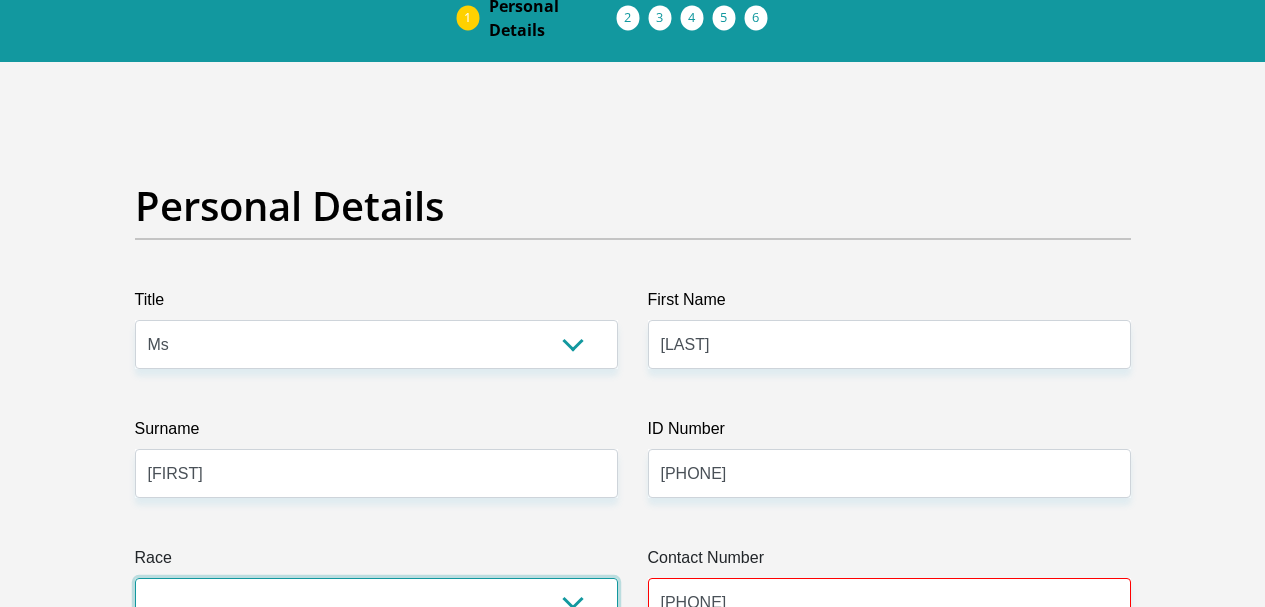 click on "Black
Coloured
Indian
White
Other" at bounding box center (376, 602) 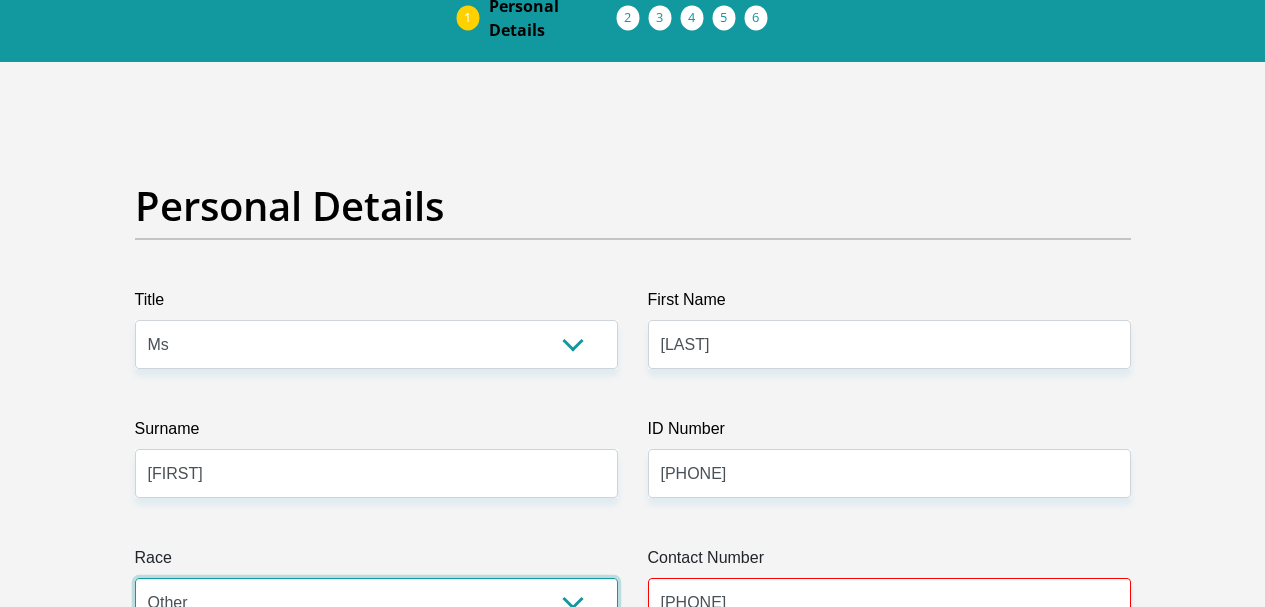 click on "Black
Coloured
Indian
White
Other" at bounding box center [376, 602] 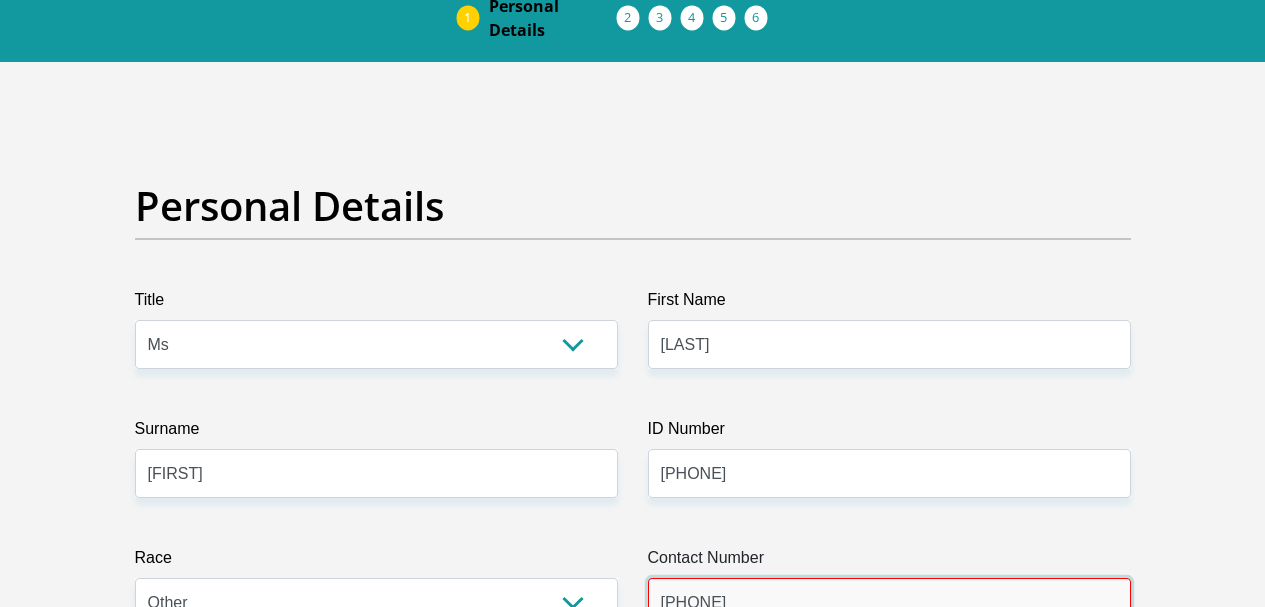 click on "09015687" at bounding box center (889, 602) 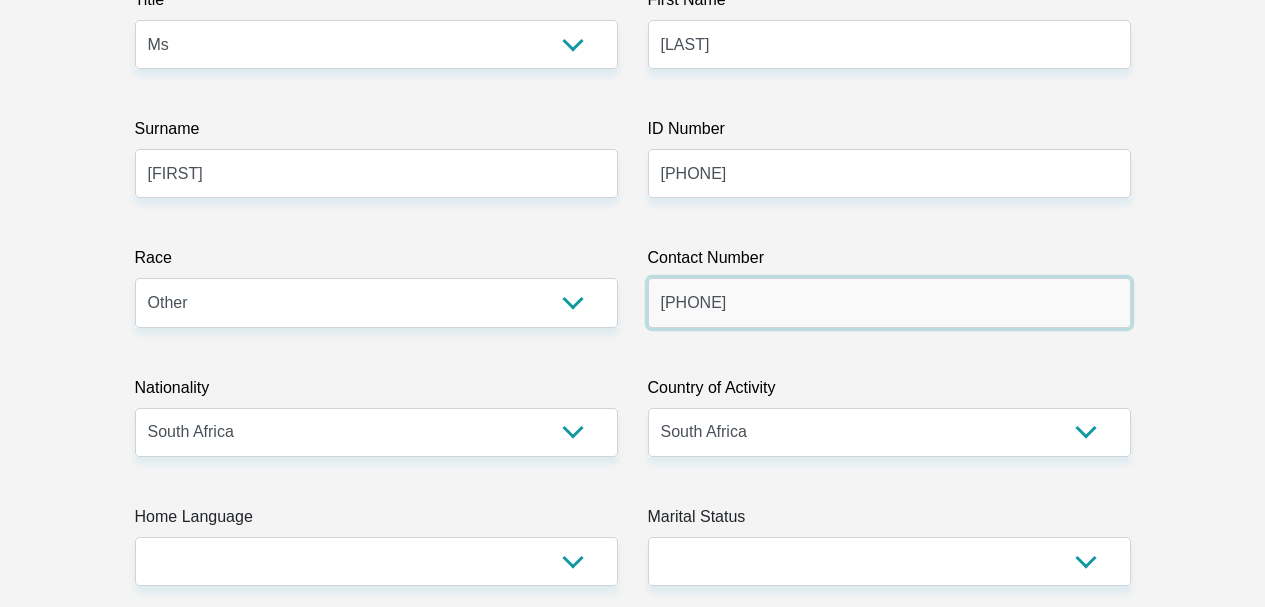 scroll, scrollTop: 500, scrollLeft: 0, axis: vertical 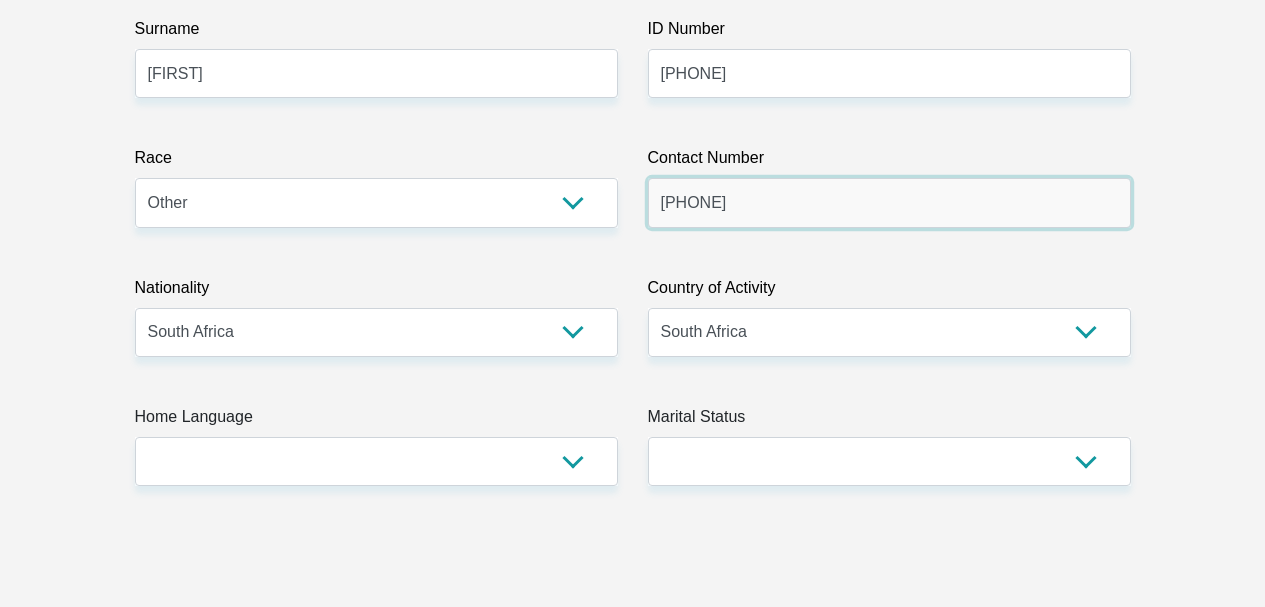 type on "0716043507" 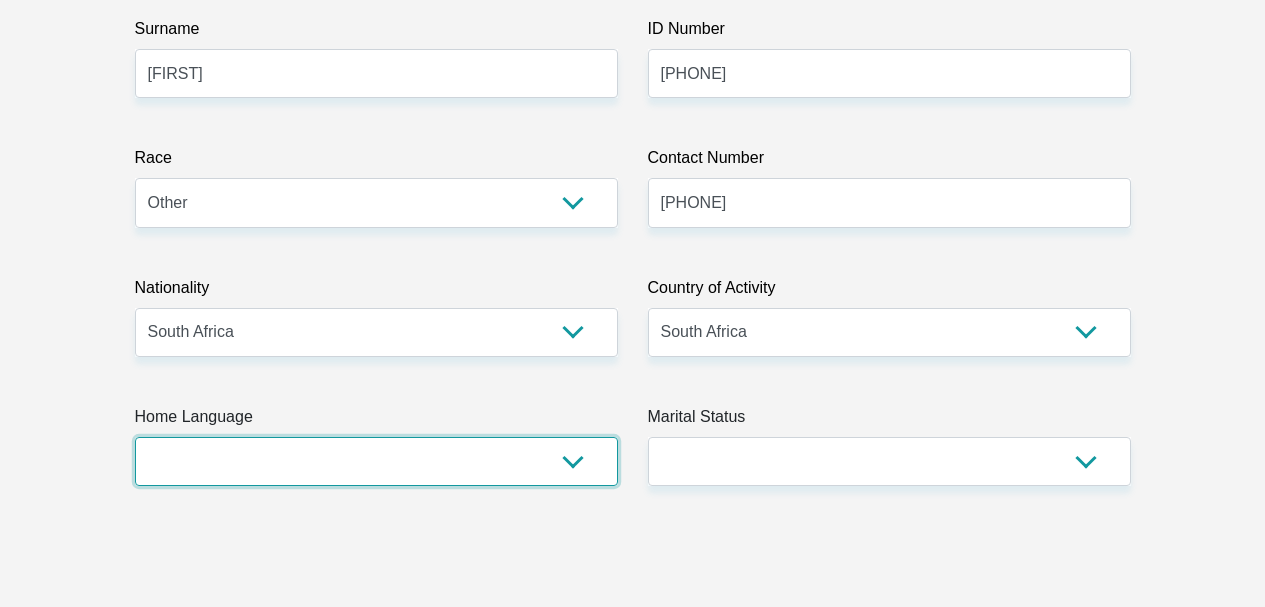 click on "Afrikaans
English
Sepedi
South Ndebele
Southern Sotho
Swati
Tsonga
Tswana
Venda
Xhosa
Zulu
Other" at bounding box center [376, 461] 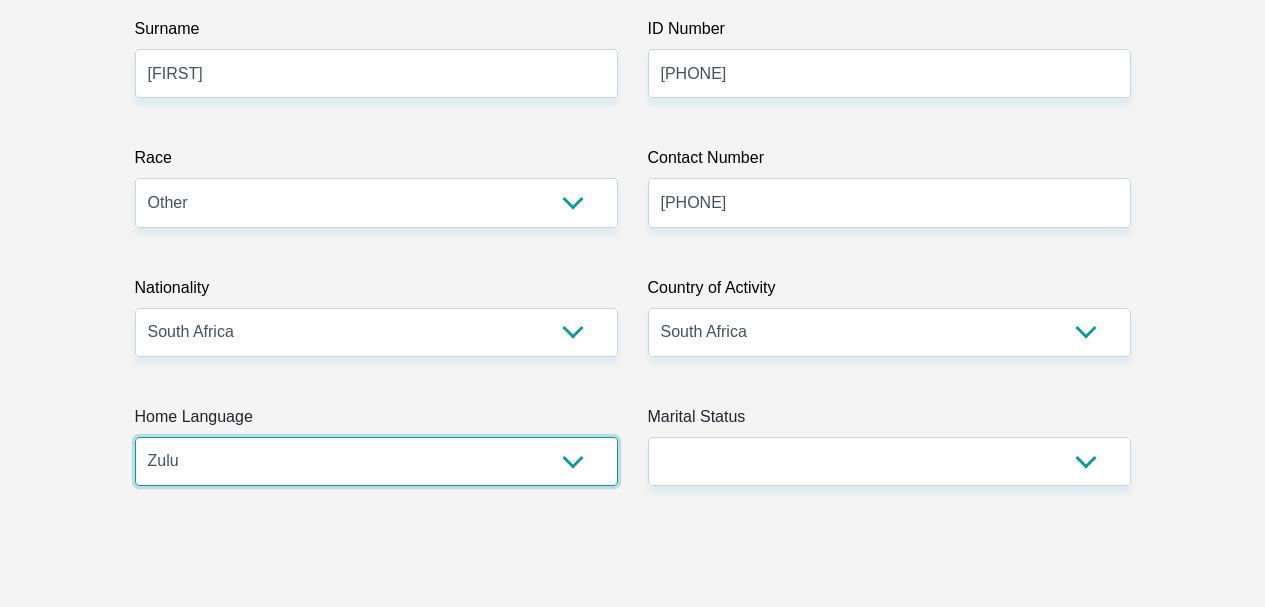 click on "Afrikaans
English
Sepedi
South Ndebele
Southern Sotho
Swati
Tsonga
Tswana
Venda
Xhosa
Zulu
Other" at bounding box center (376, 461) 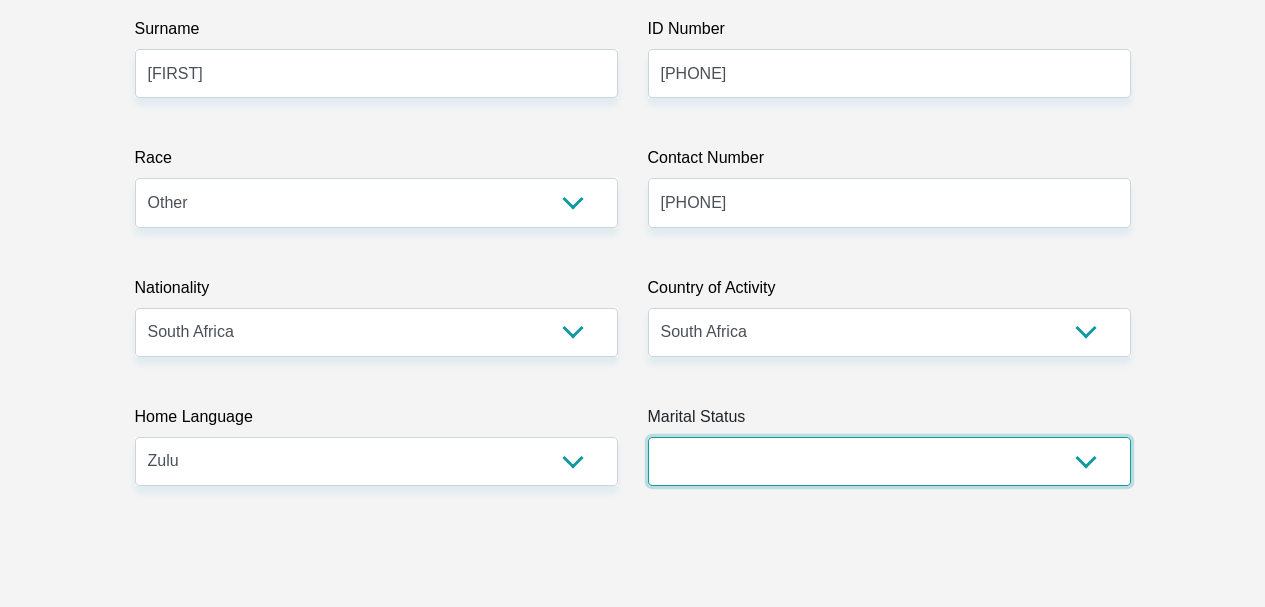 click on "Married ANC
Single
Divorced
Widowed
Married COP or Customary Law" at bounding box center (889, 461) 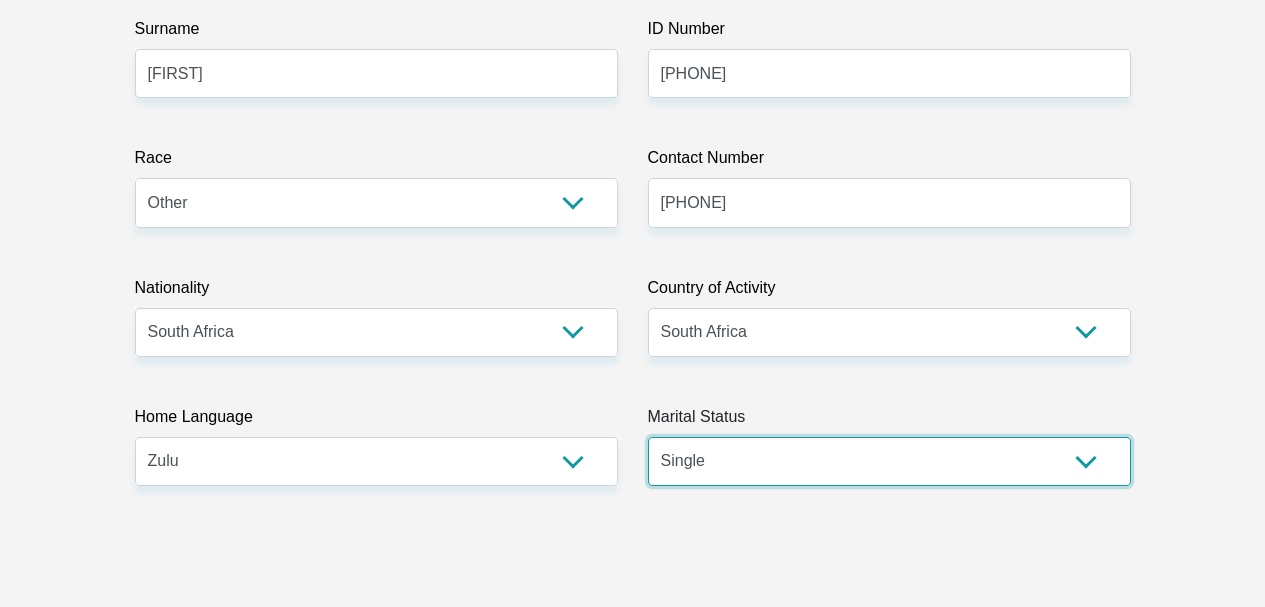 click on "Married ANC
Single
Divorced
Widowed
Married COP or Customary Law" at bounding box center (889, 461) 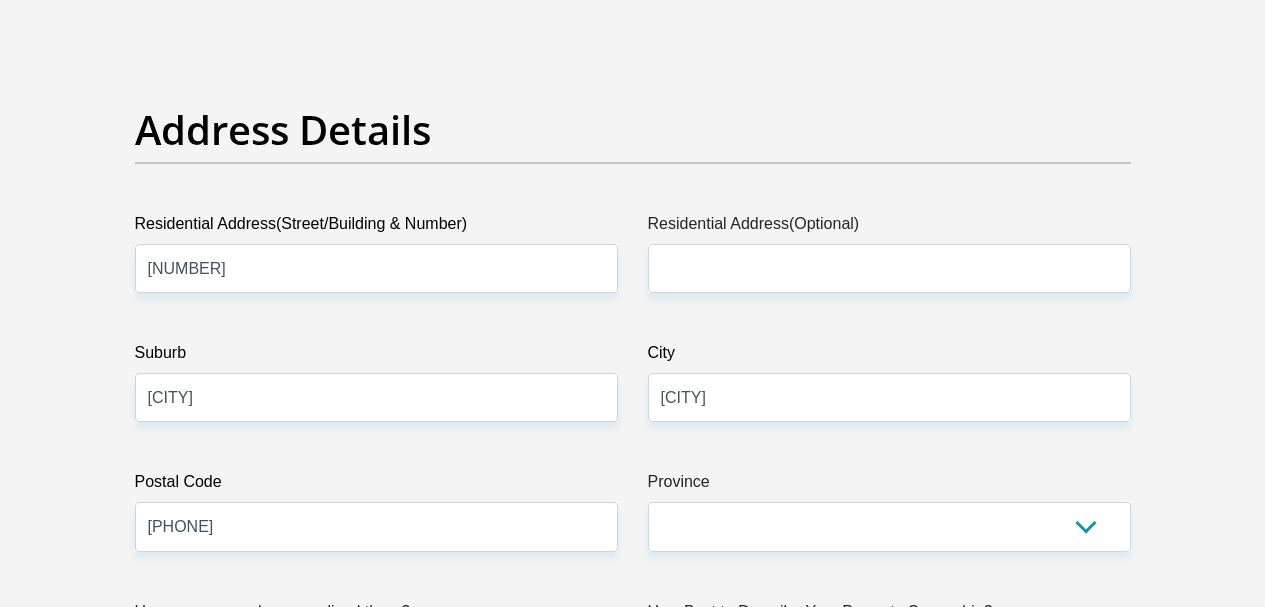 scroll, scrollTop: 1100, scrollLeft: 0, axis: vertical 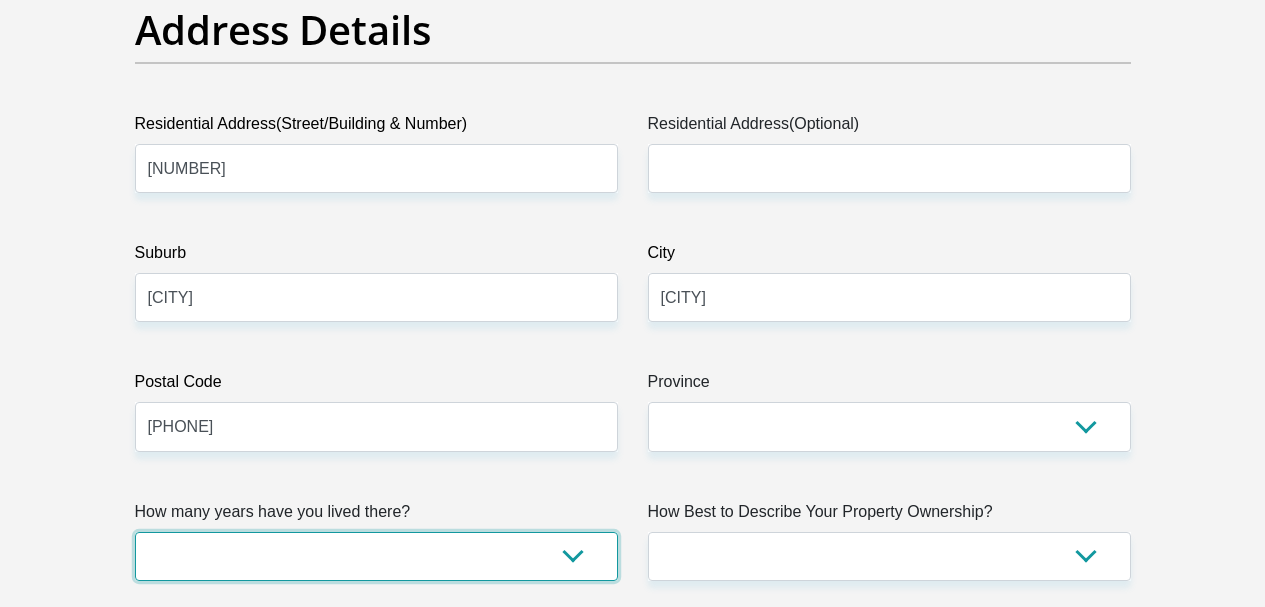 click on "less than 1 year
1-3 years
3-5 years
5+ years" at bounding box center (376, 556) 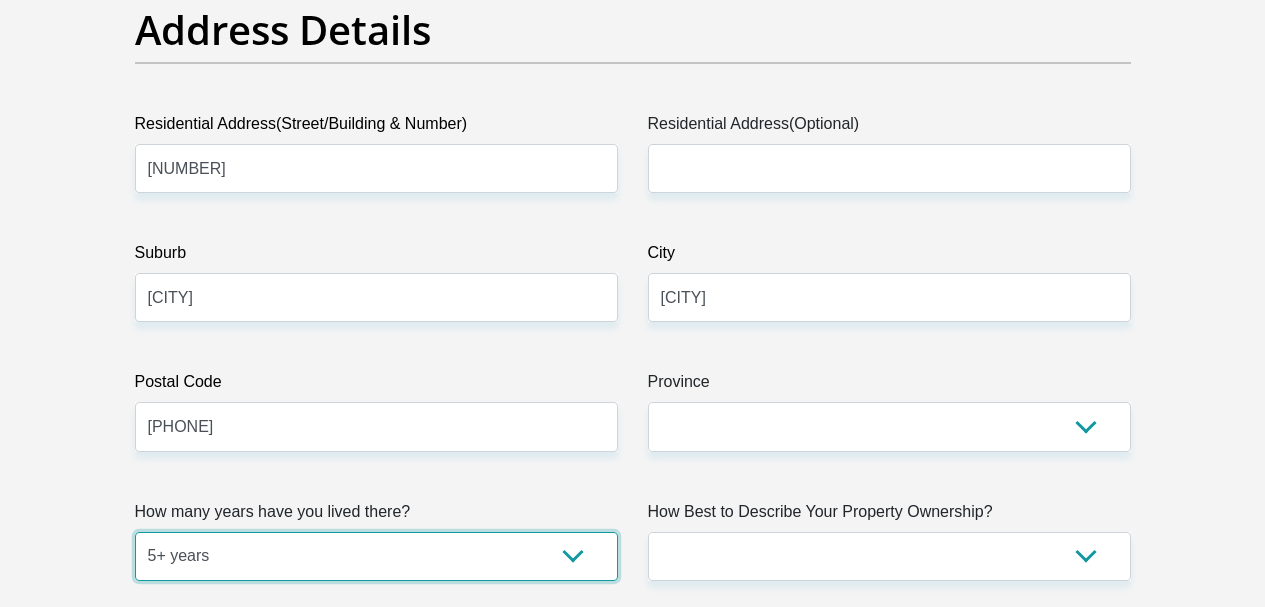 click on "less than 1 year
1-3 years
3-5 years
5+ years" at bounding box center (376, 556) 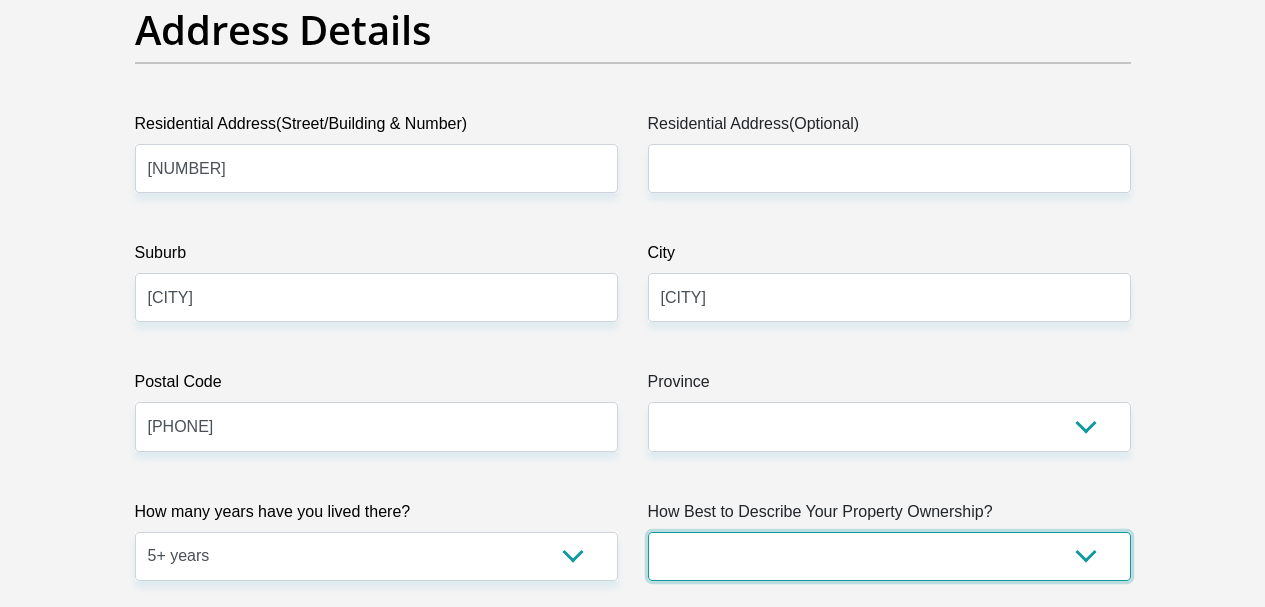 click on "Owned
Rented
Family Owned
Company Dwelling" at bounding box center (889, 556) 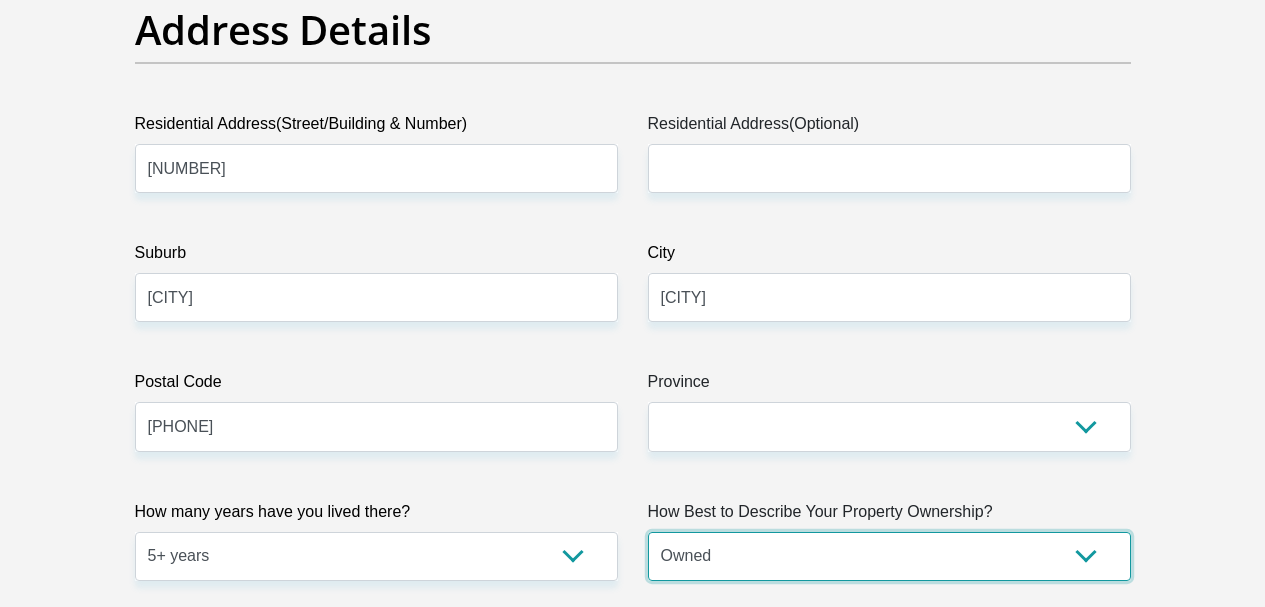 click on "Owned
Rented
Family Owned
Company Dwelling" at bounding box center (889, 556) 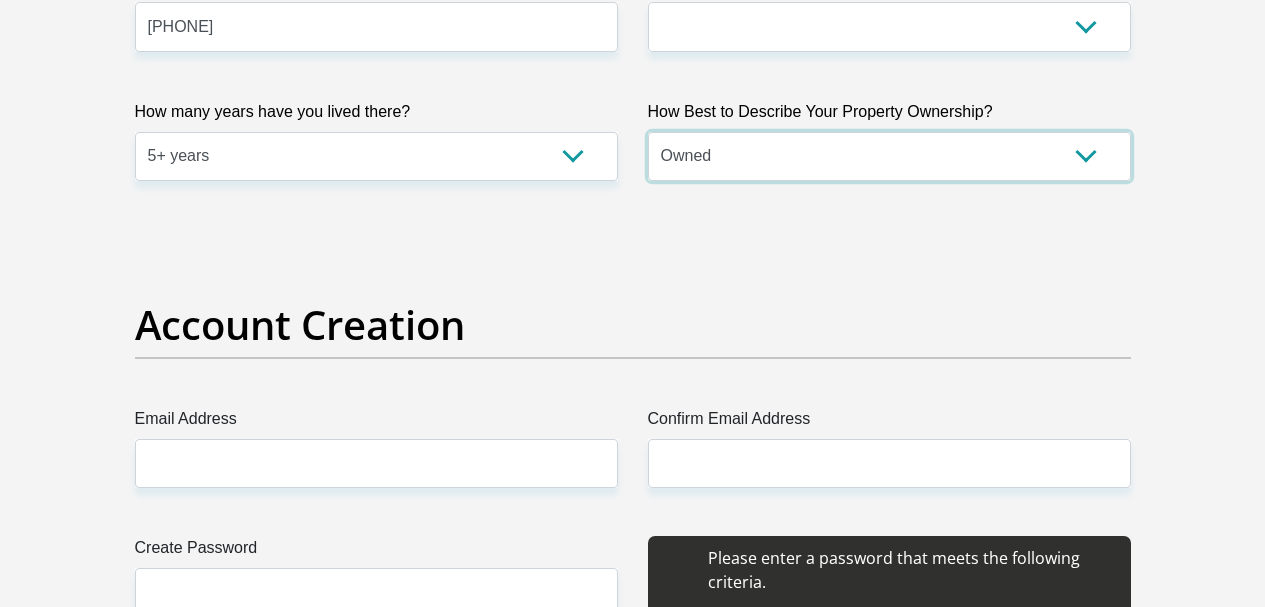 scroll, scrollTop: 1600, scrollLeft: 0, axis: vertical 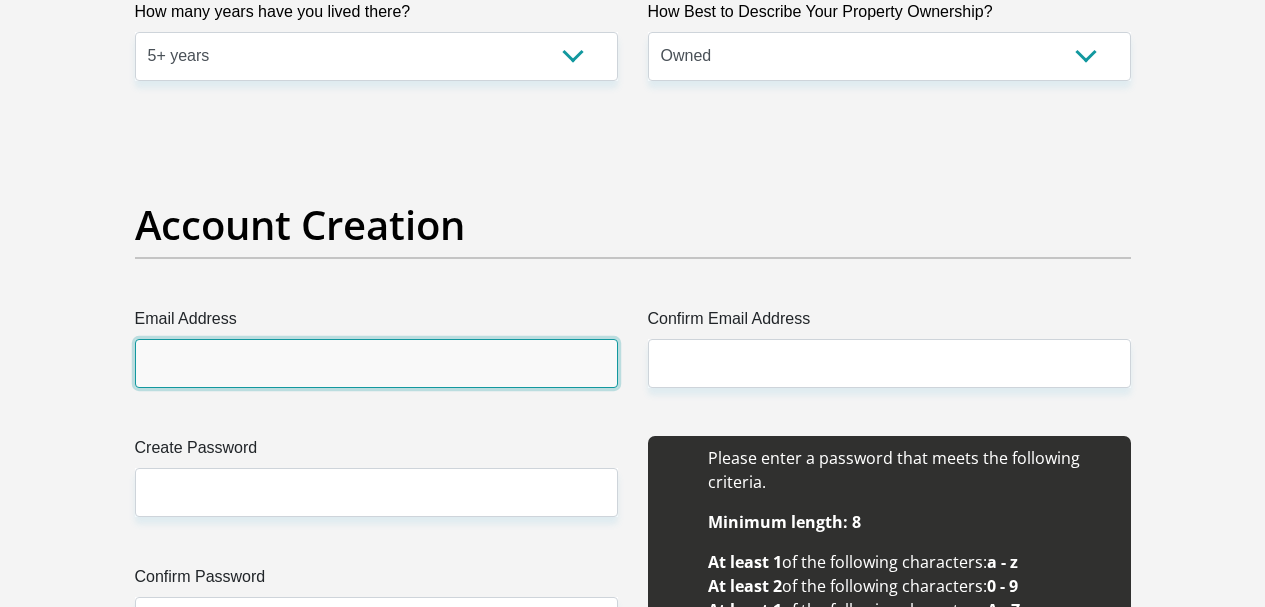 click on "Email Address" at bounding box center (376, 363) 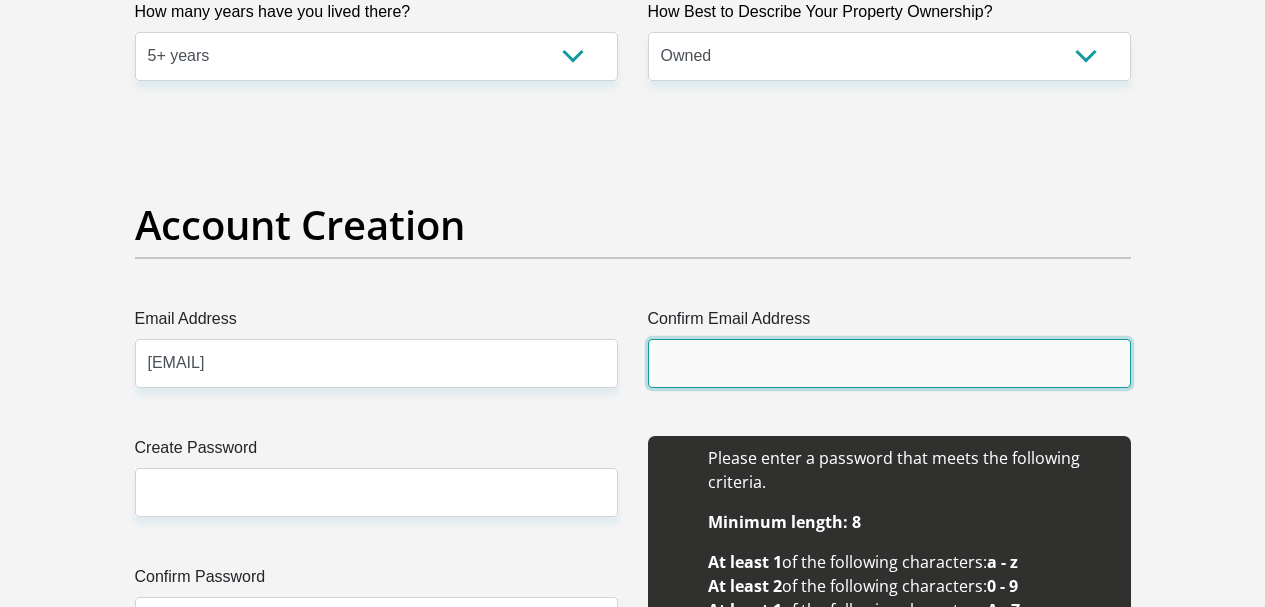 type on "velephi@classicwl.co.za" 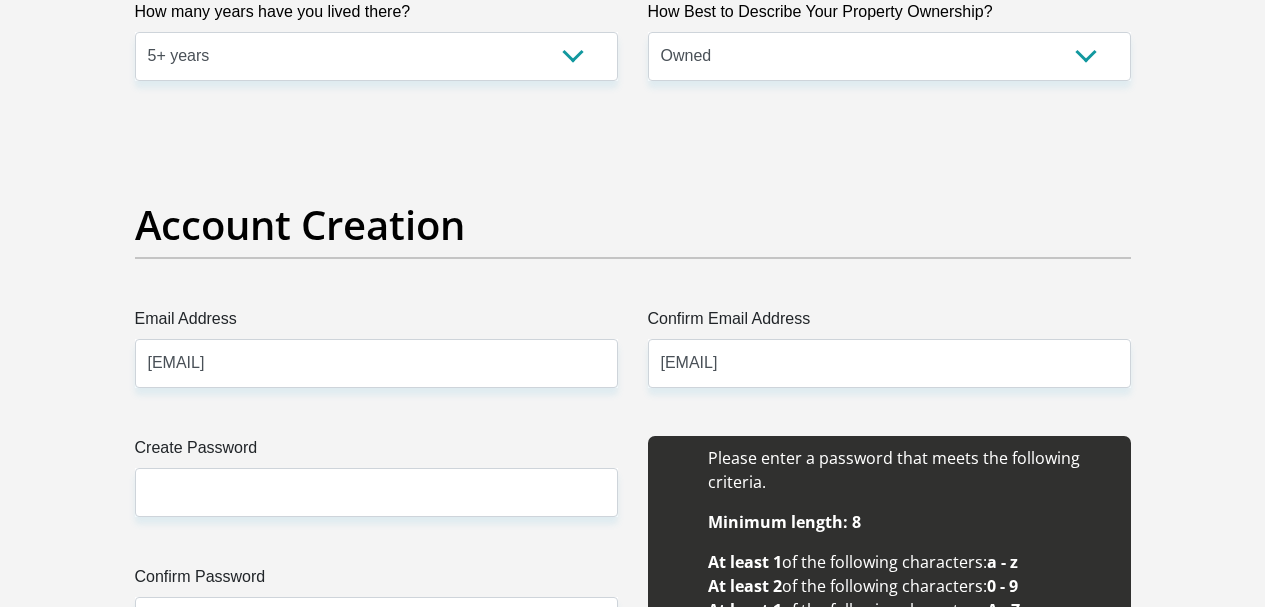 type 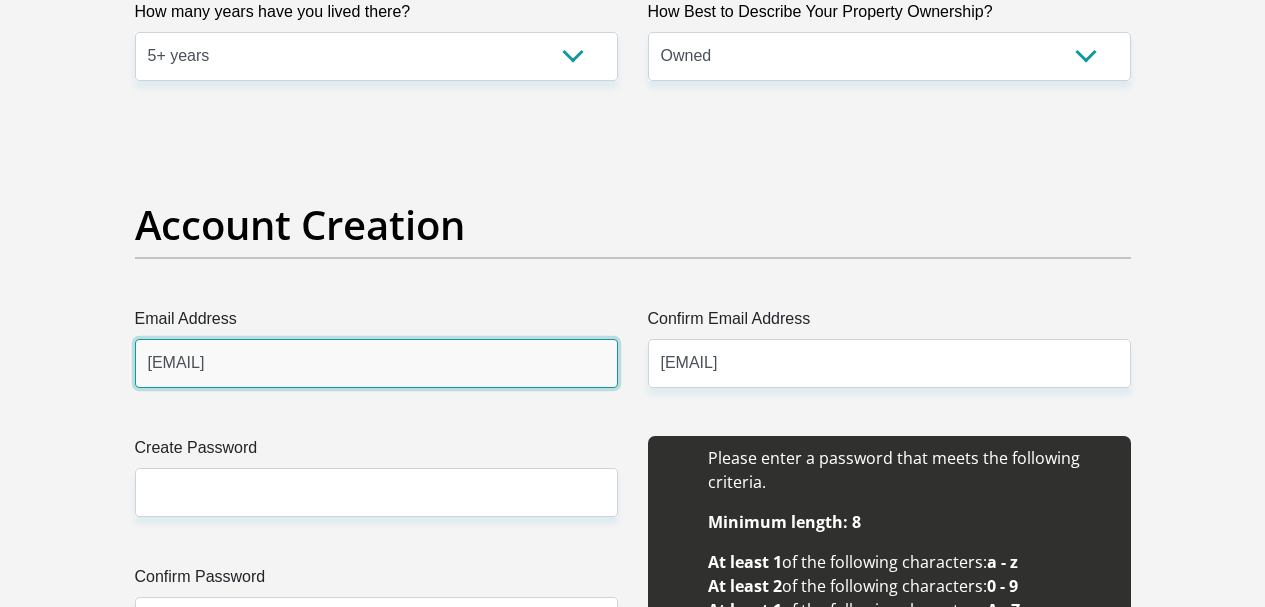 type 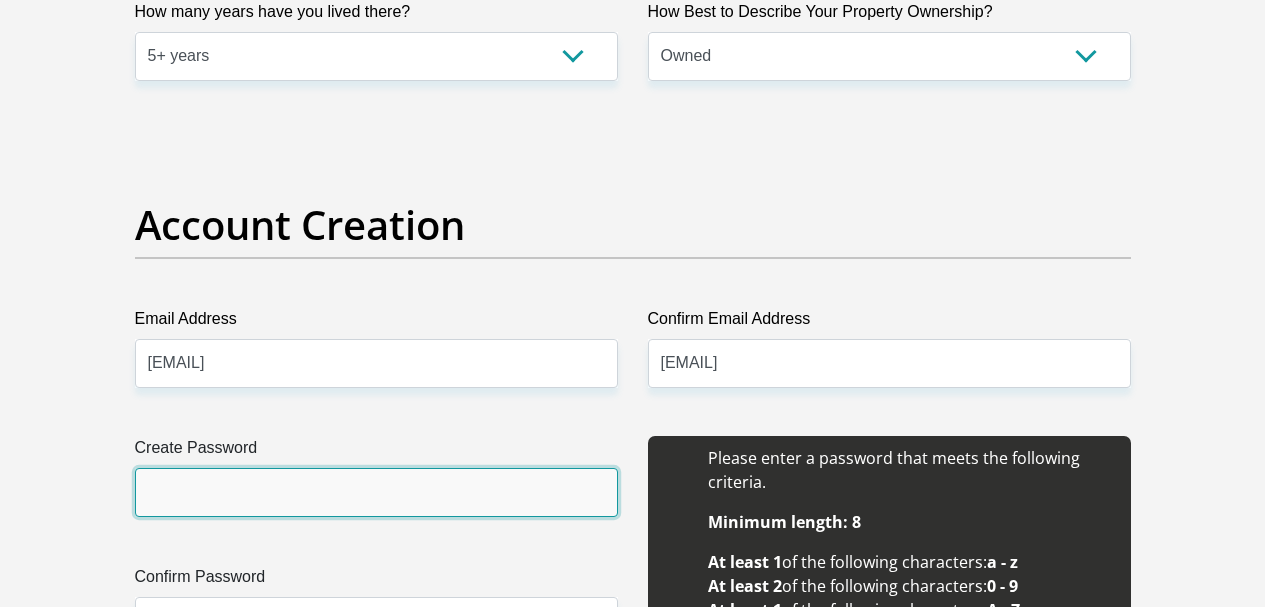 click on "Create Password" at bounding box center [376, 492] 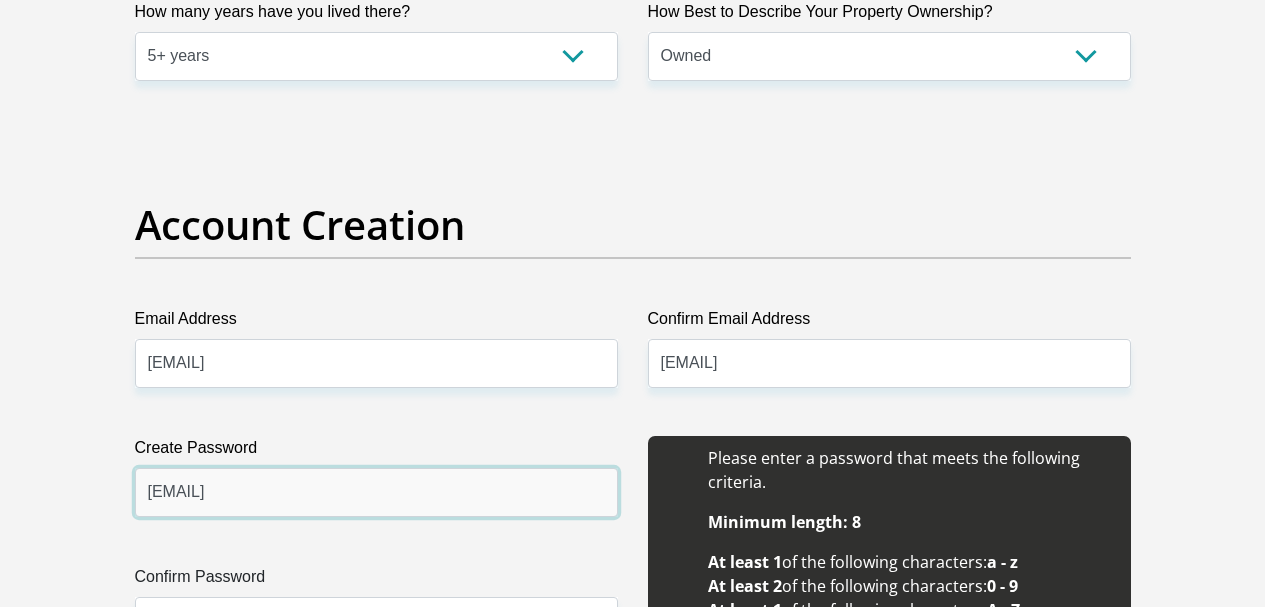 type on "Kopano@13" 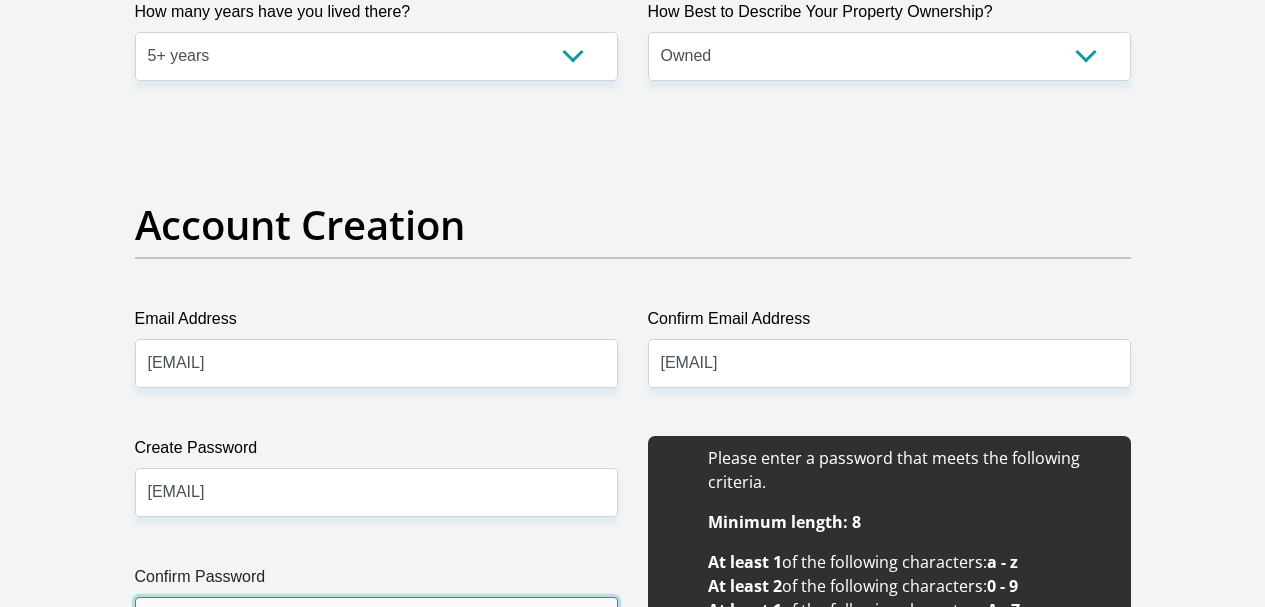 click on "Confirm Password" at bounding box center (376, 621) 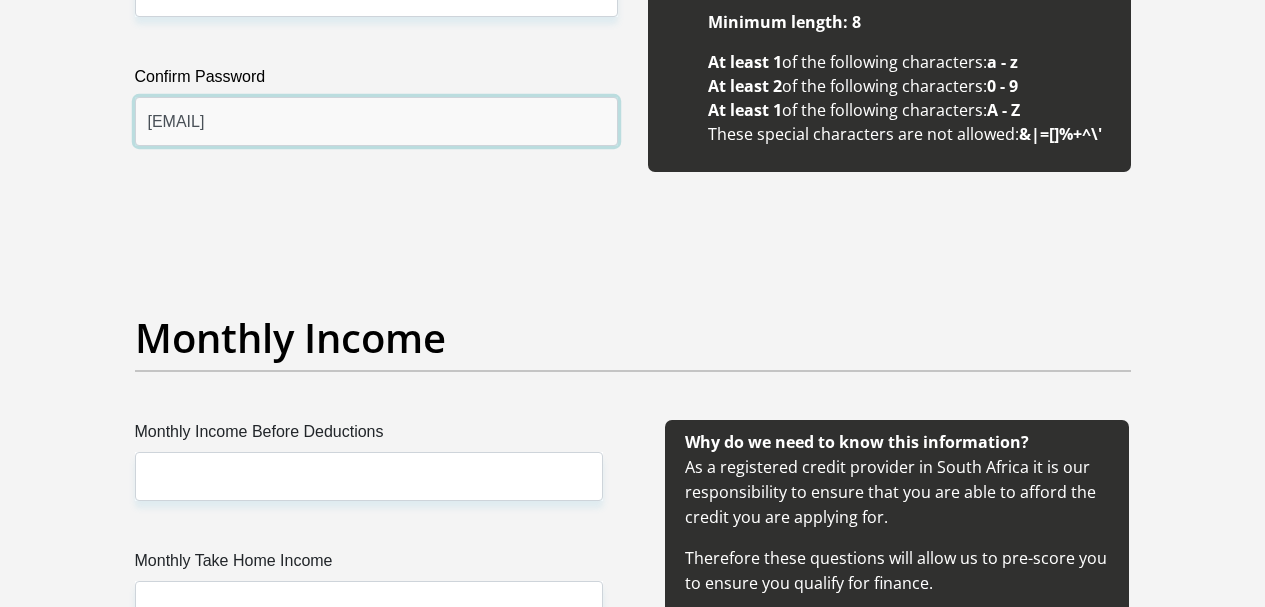 scroll, scrollTop: 1700, scrollLeft: 0, axis: vertical 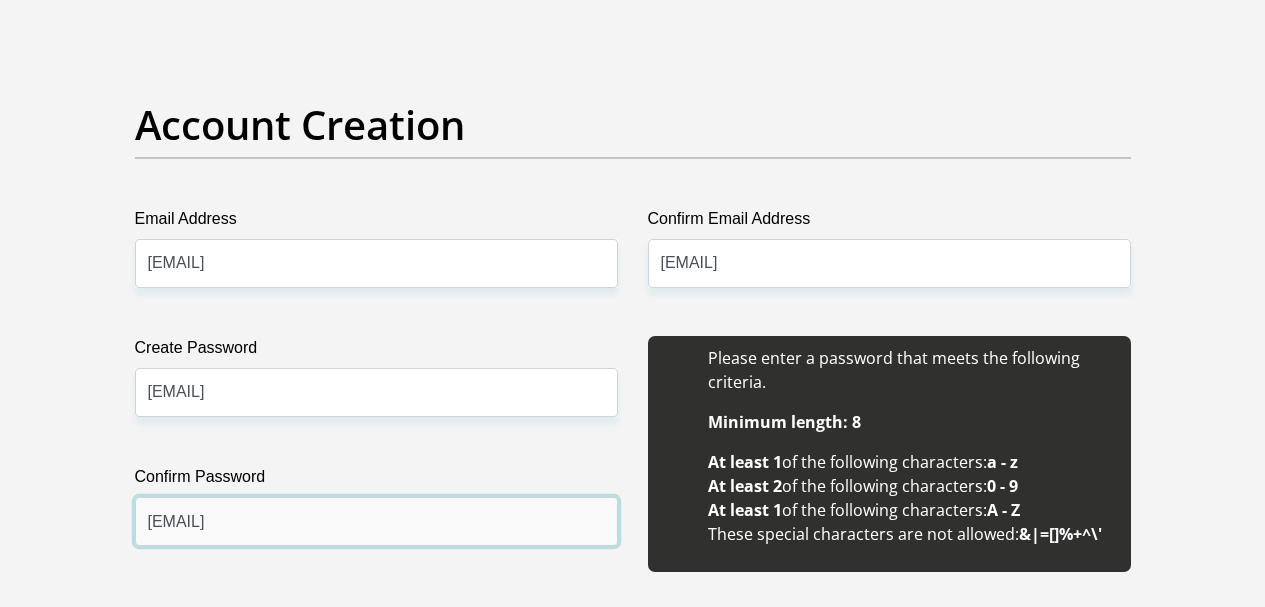 type on "Kopano@13" 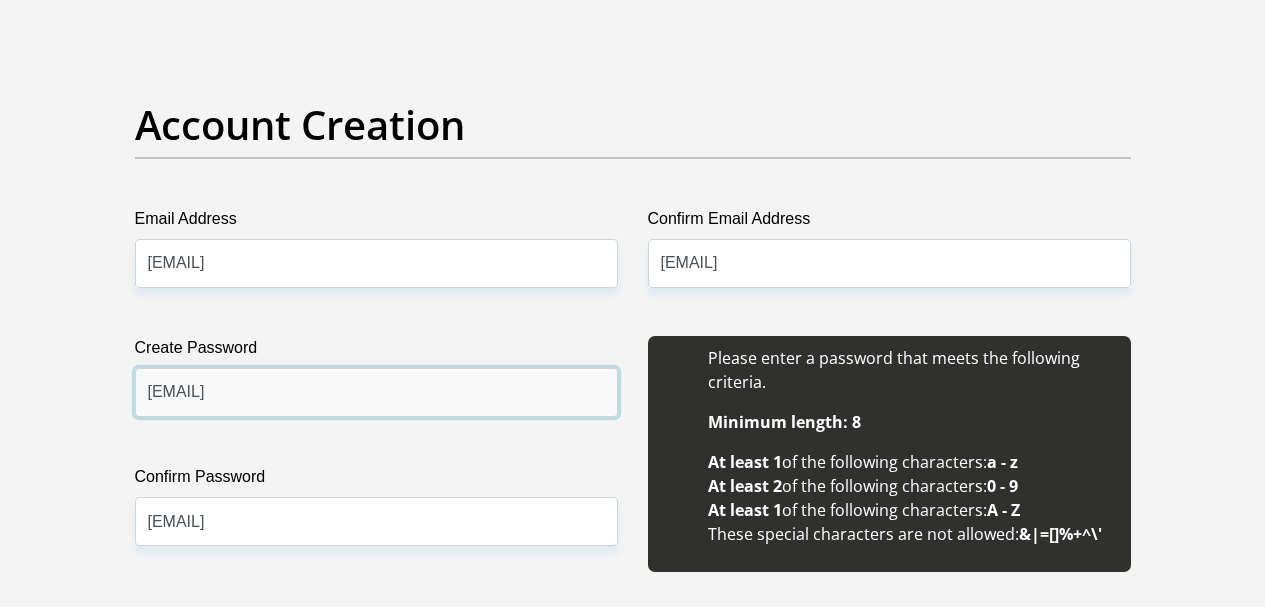 click on "Kopano@13" at bounding box center (376, 392) 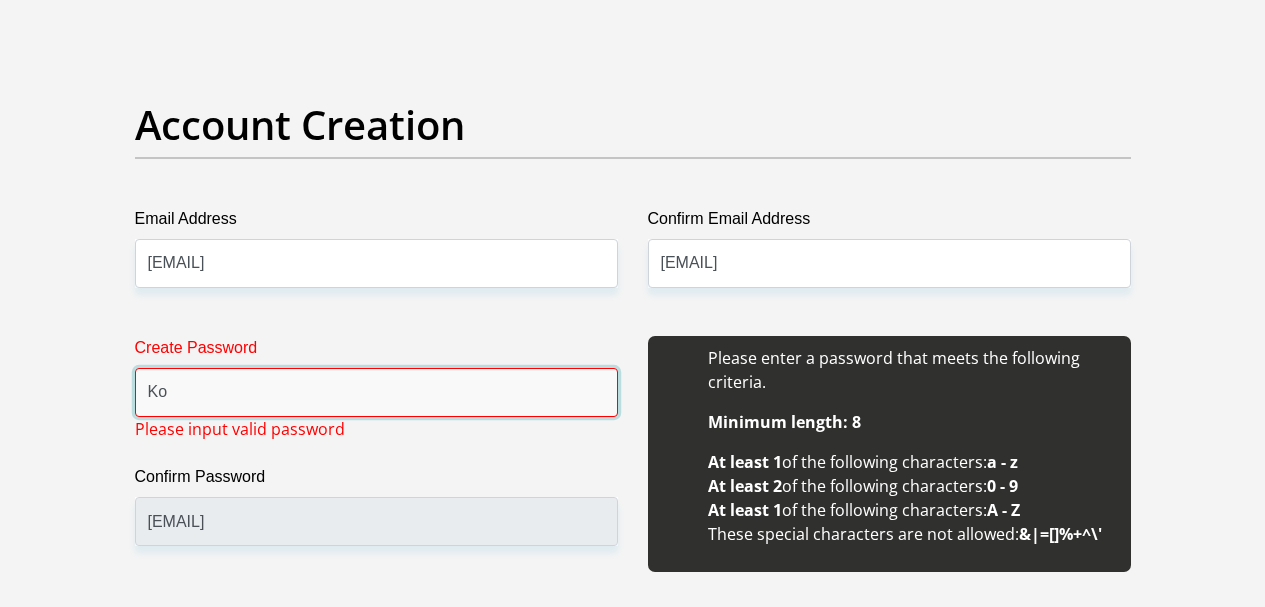 type on "K" 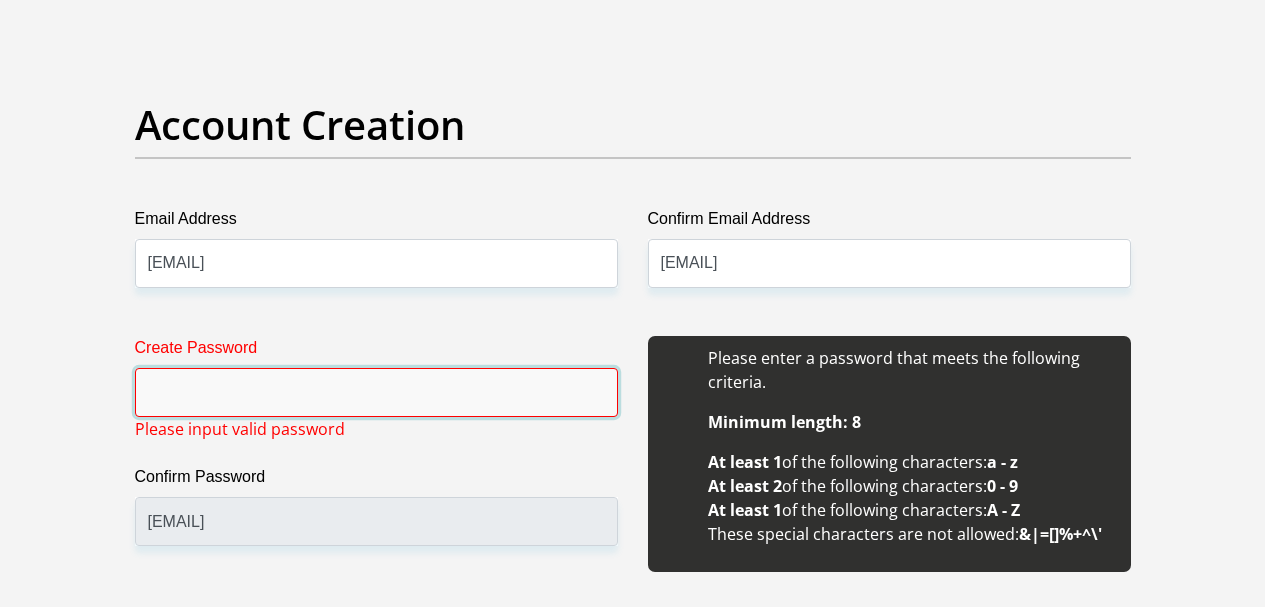 type 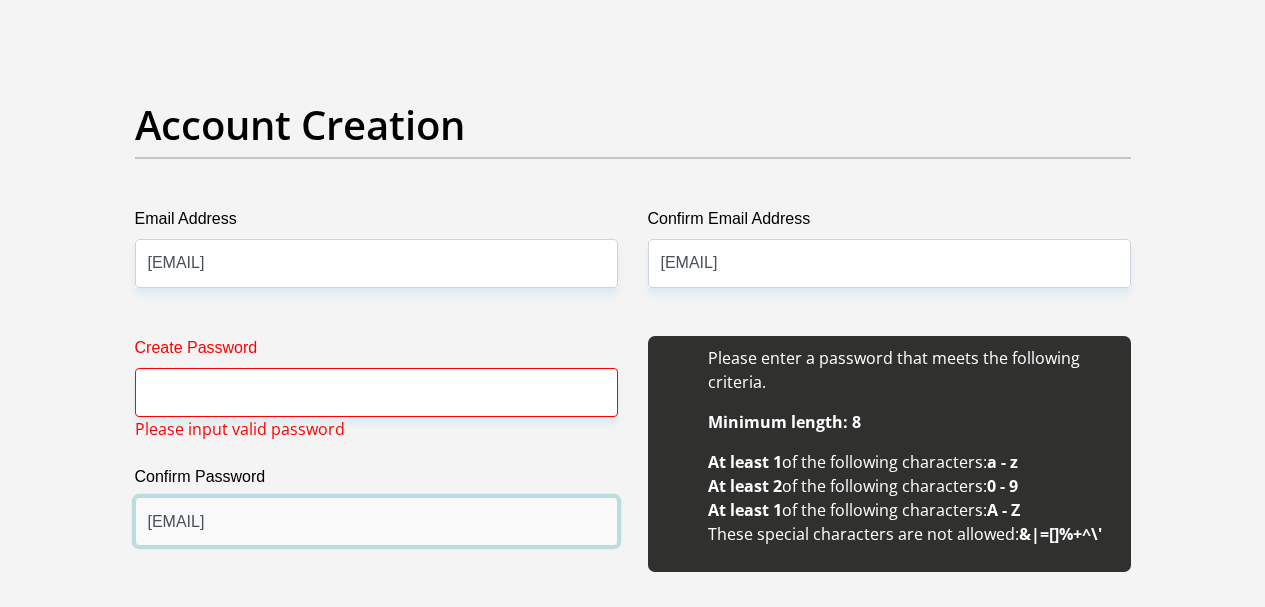 click on "Kopano@13" at bounding box center [376, 521] 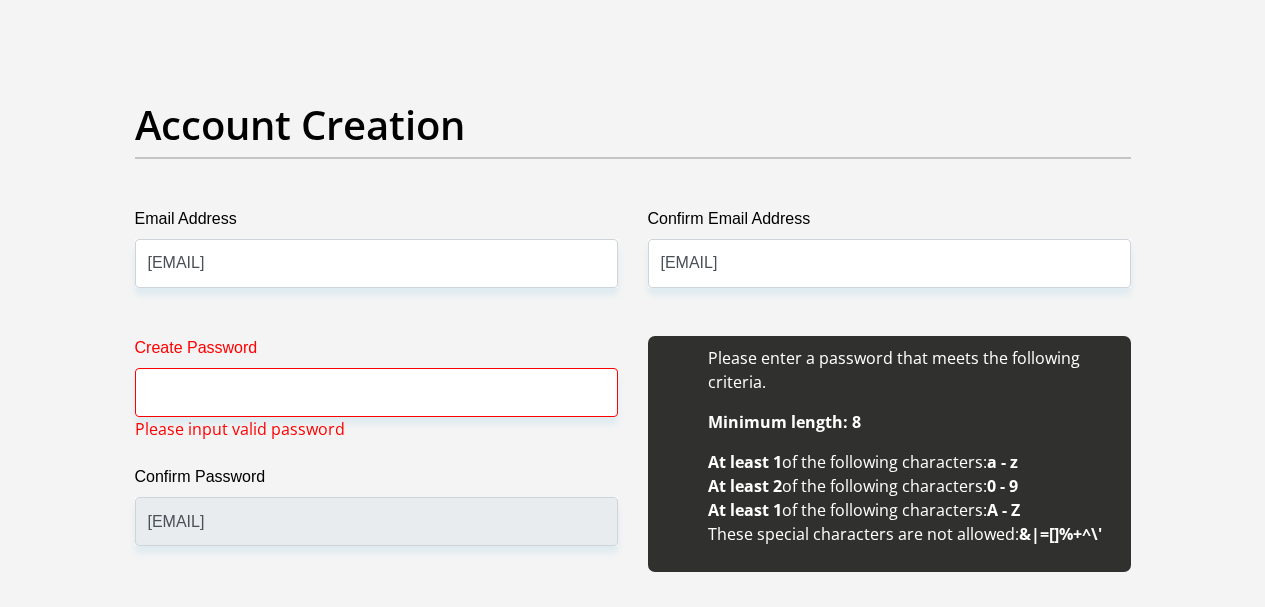 click on "Create Password" at bounding box center [376, 352] 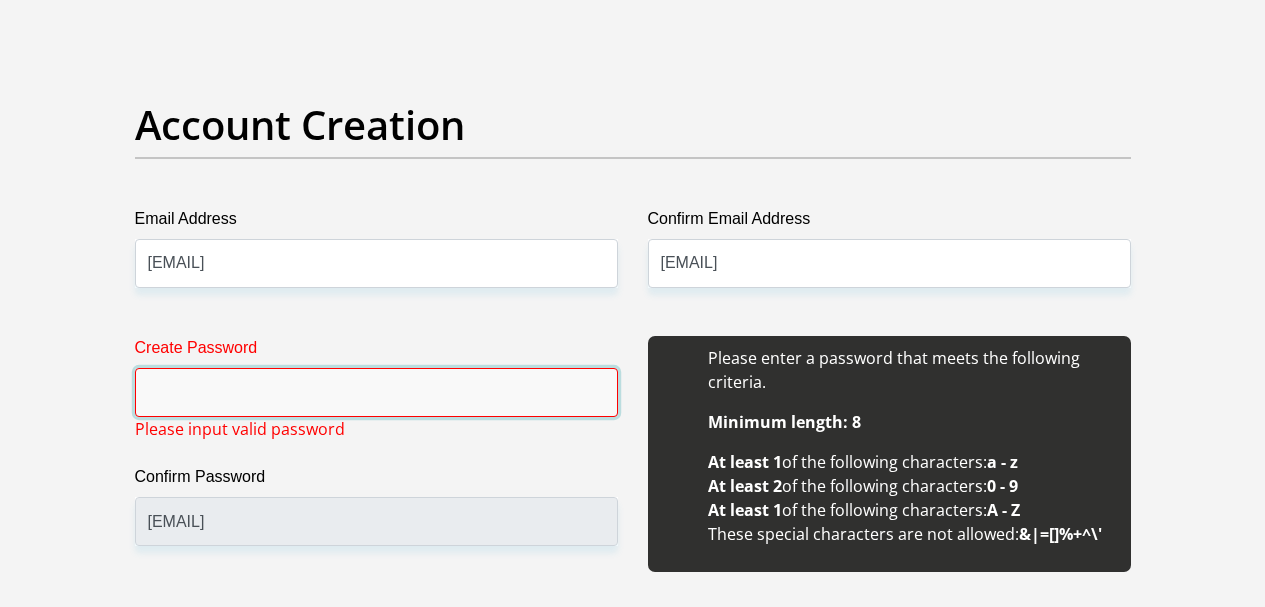 click on "Create Password" at bounding box center [376, 392] 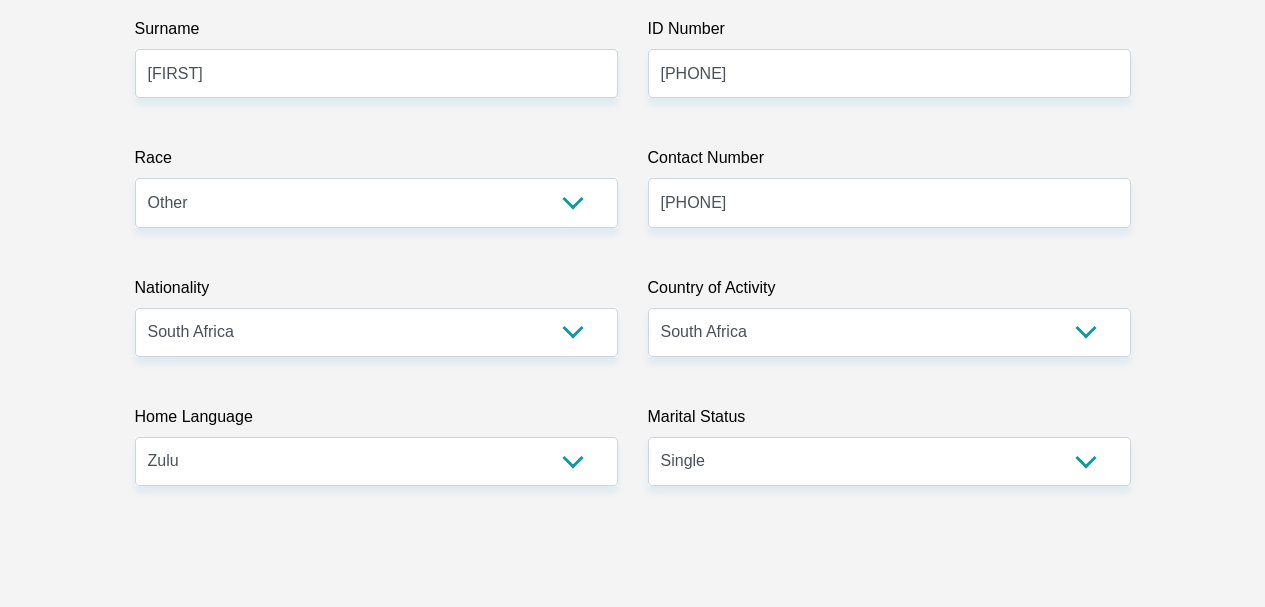 scroll, scrollTop: 400, scrollLeft: 0, axis: vertical 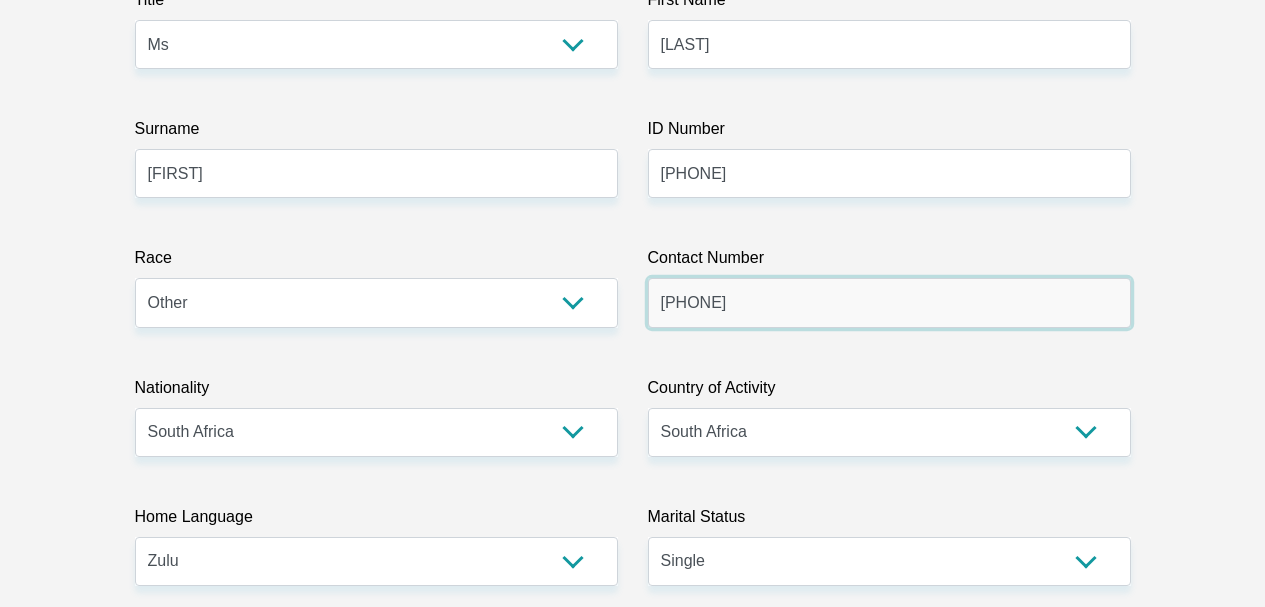 click on "0716043507" at bounding box center (889, 302) 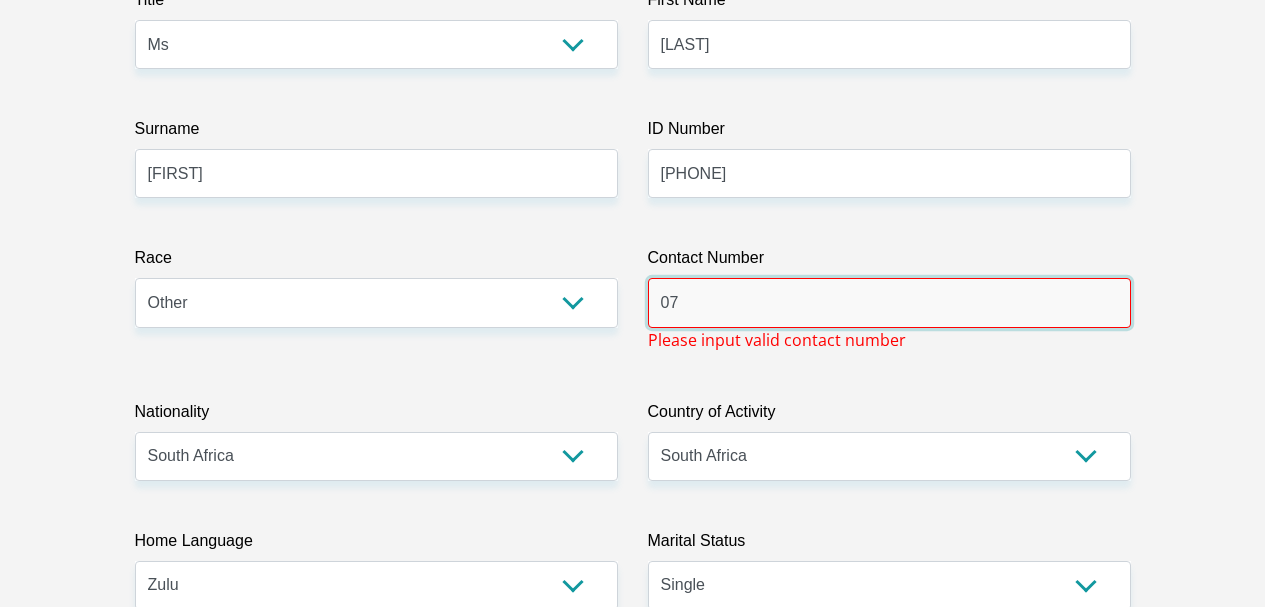 type on "0" 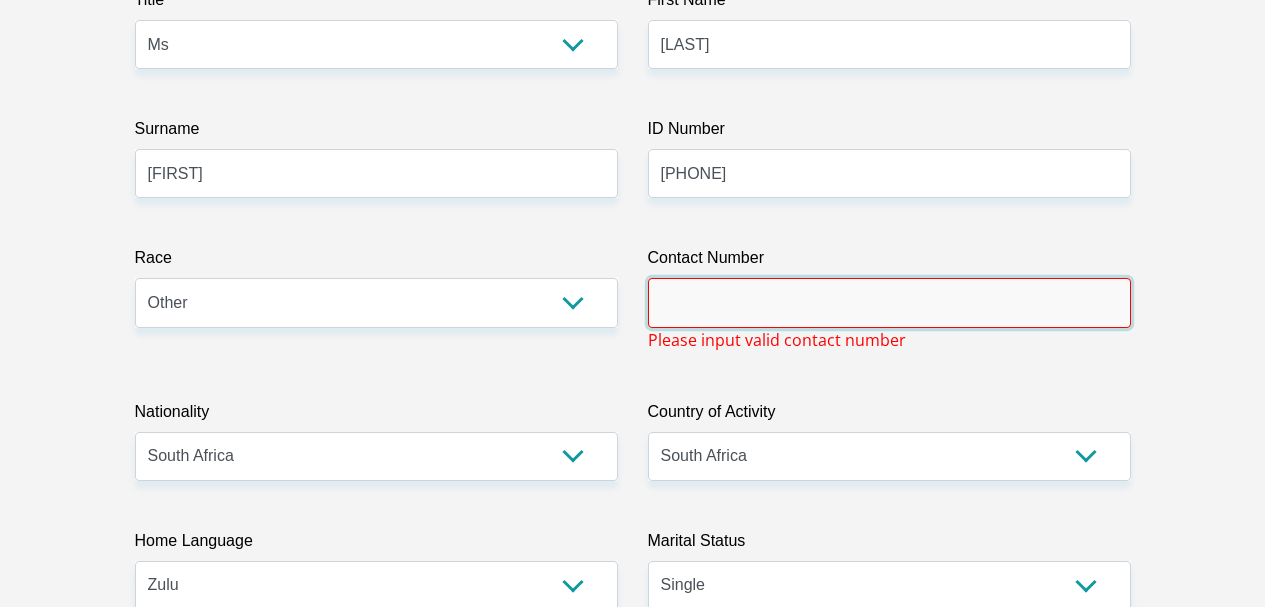 type 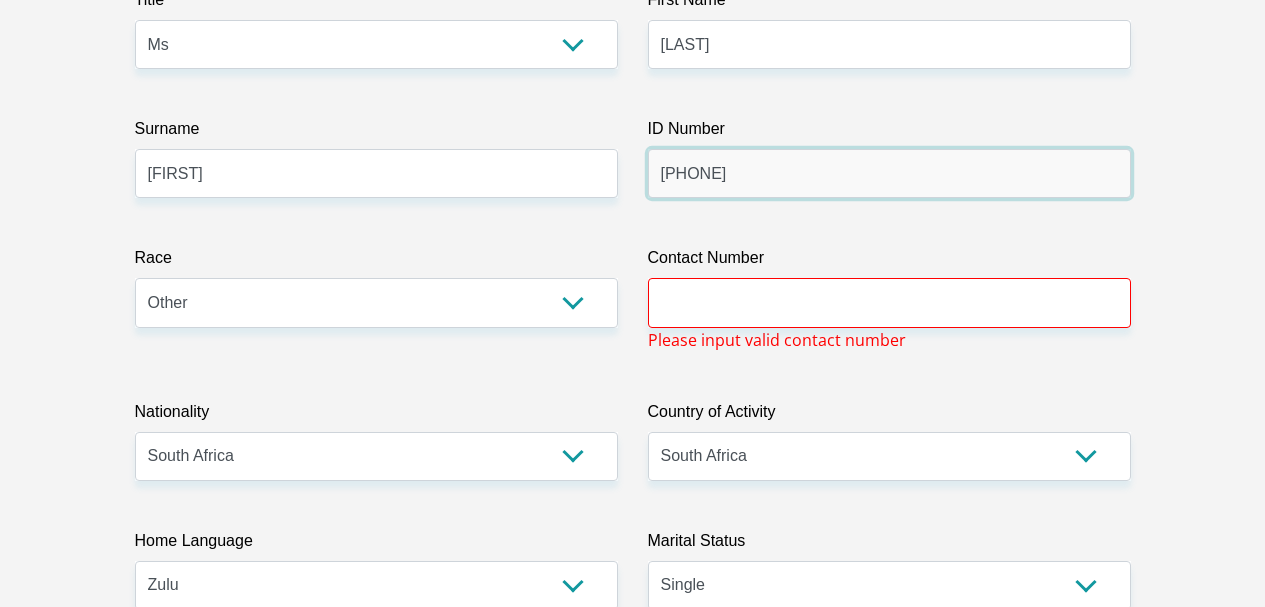 click on "6208140408082" at bounding box center (889, 173) 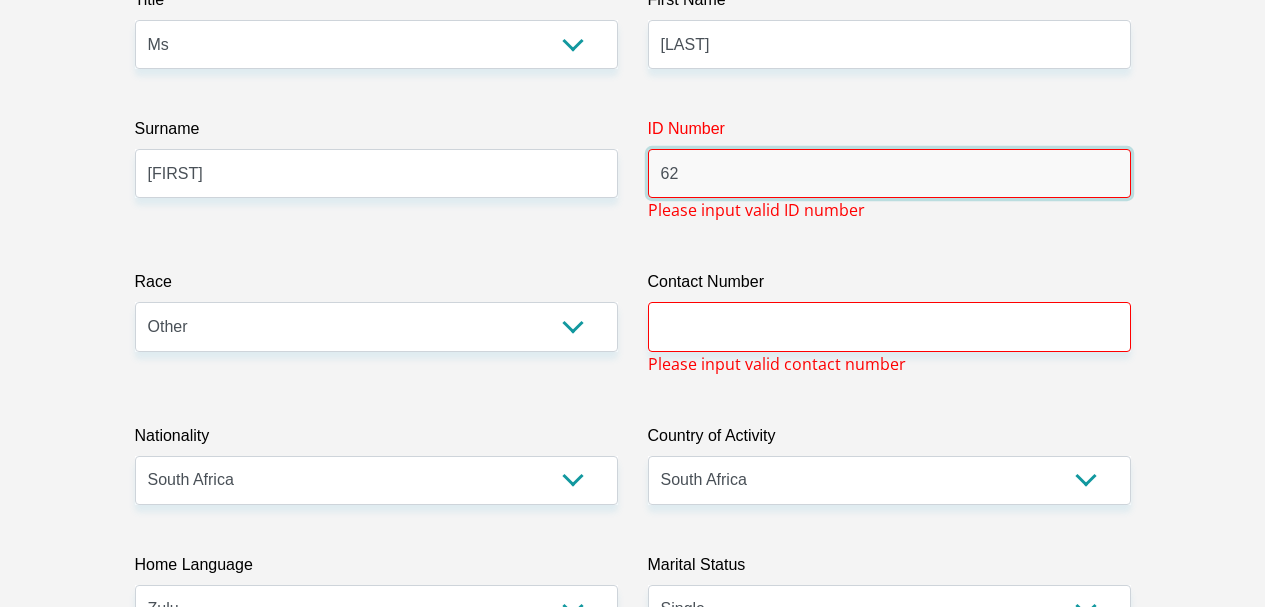 type on "6" 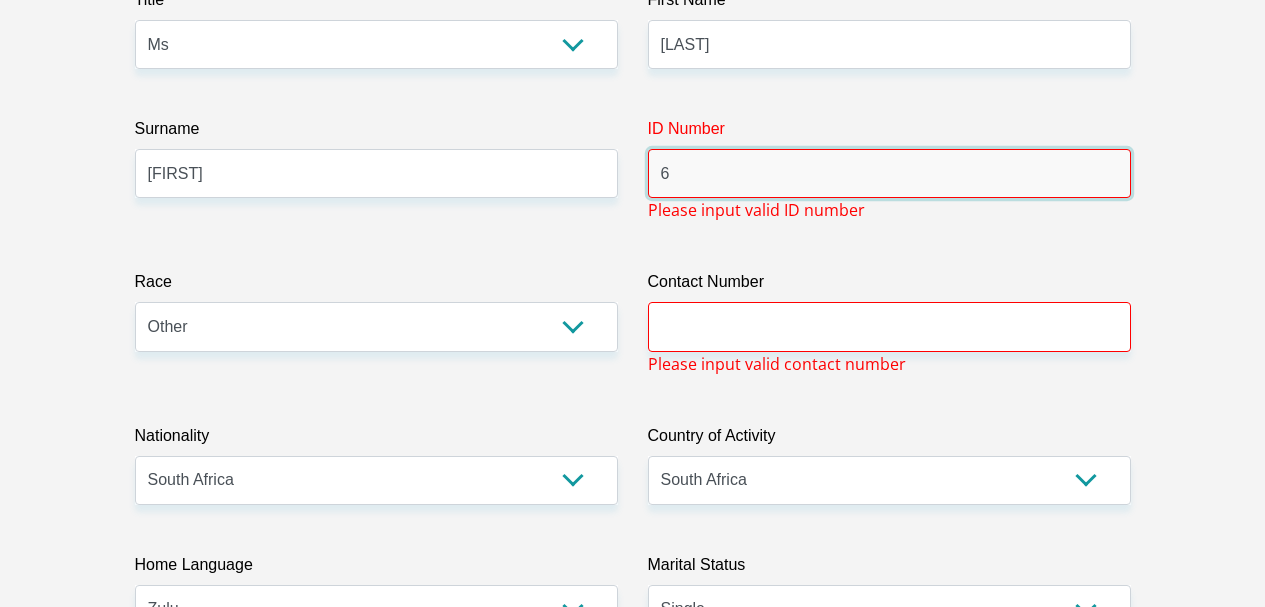 type 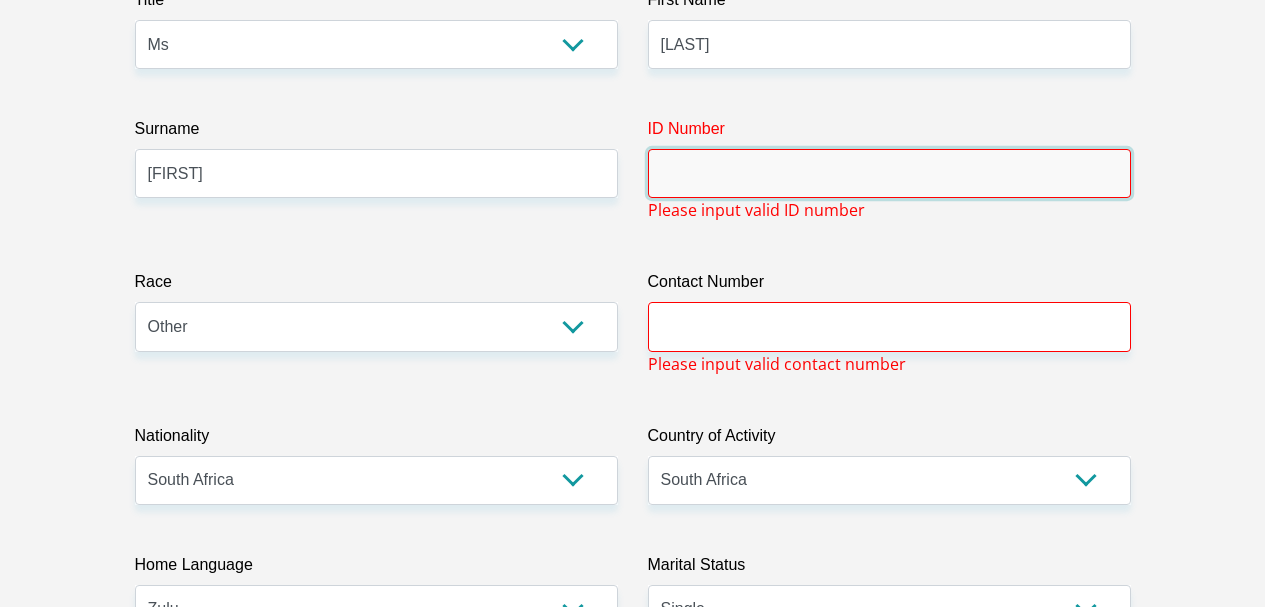 scroll, scrollTop: 0, scrollLeft: 0, axis: both 